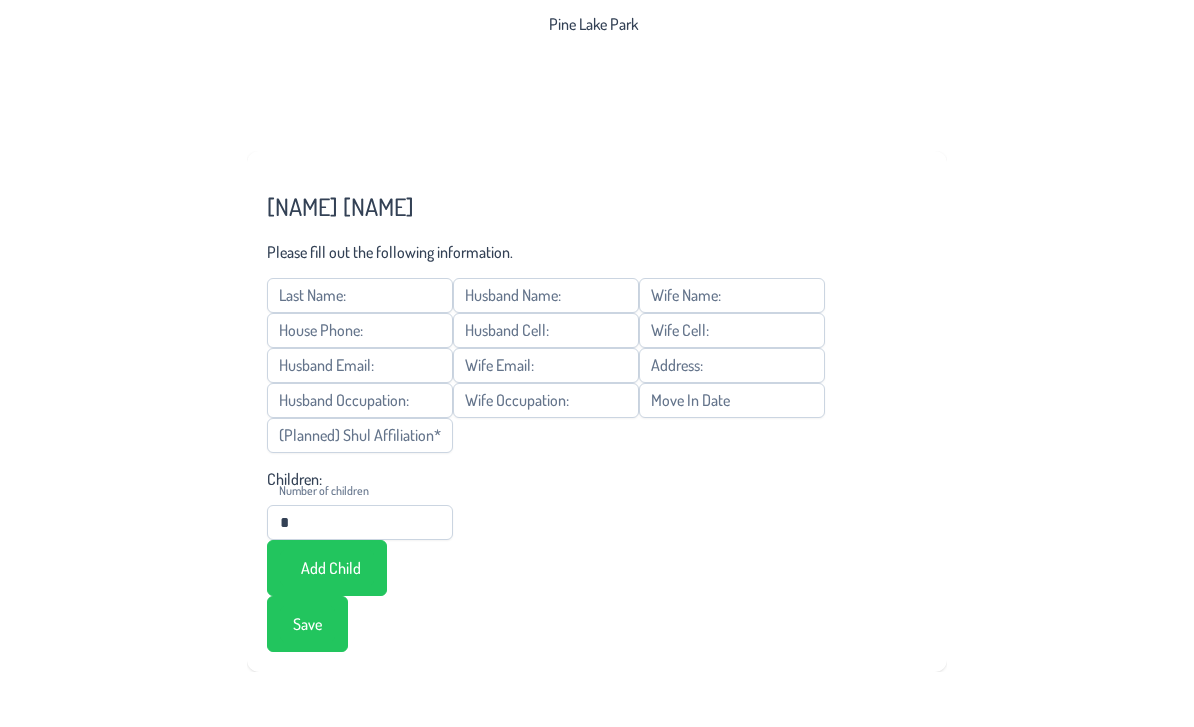scroll, scrollTop: 0, scrollLeft: 0, axis: both 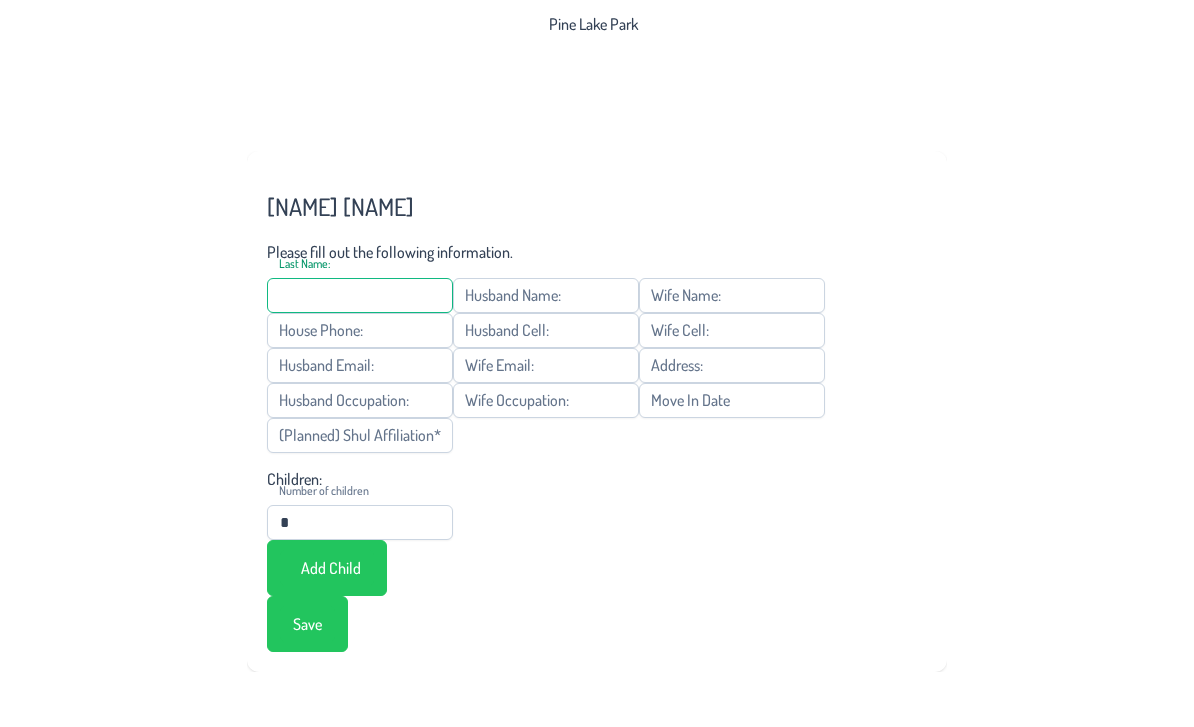 click on "Last Name:" at bounding box center (360, 295) 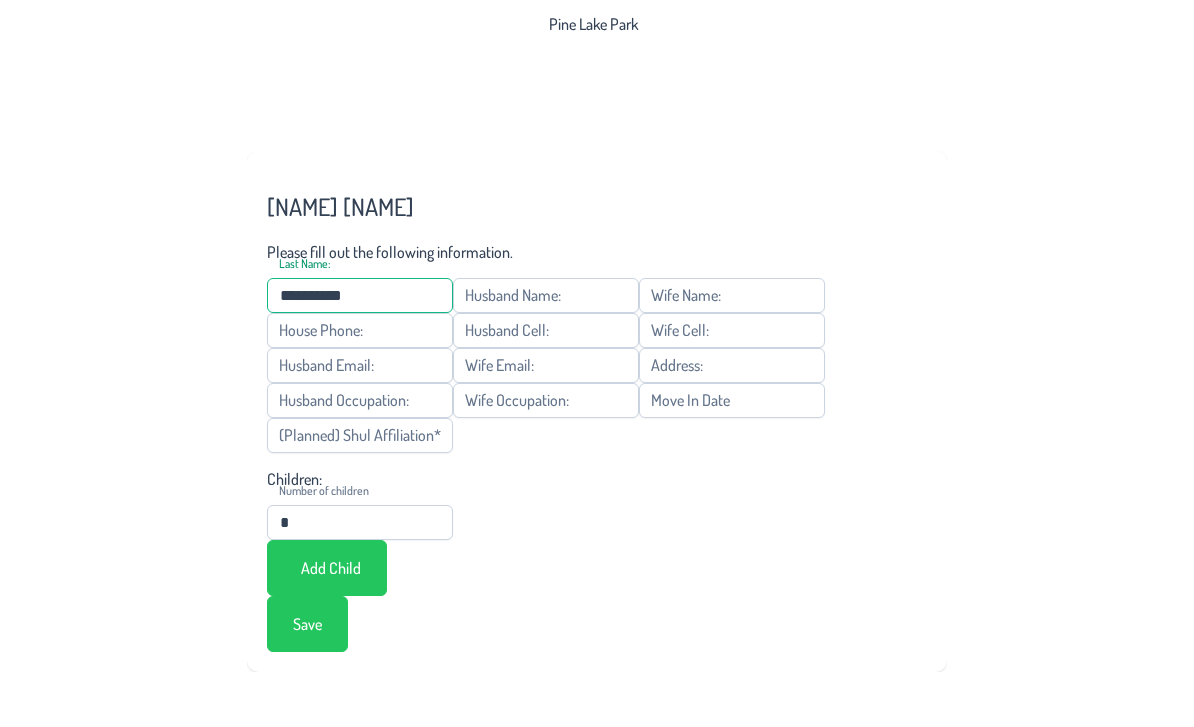 type on "**********" 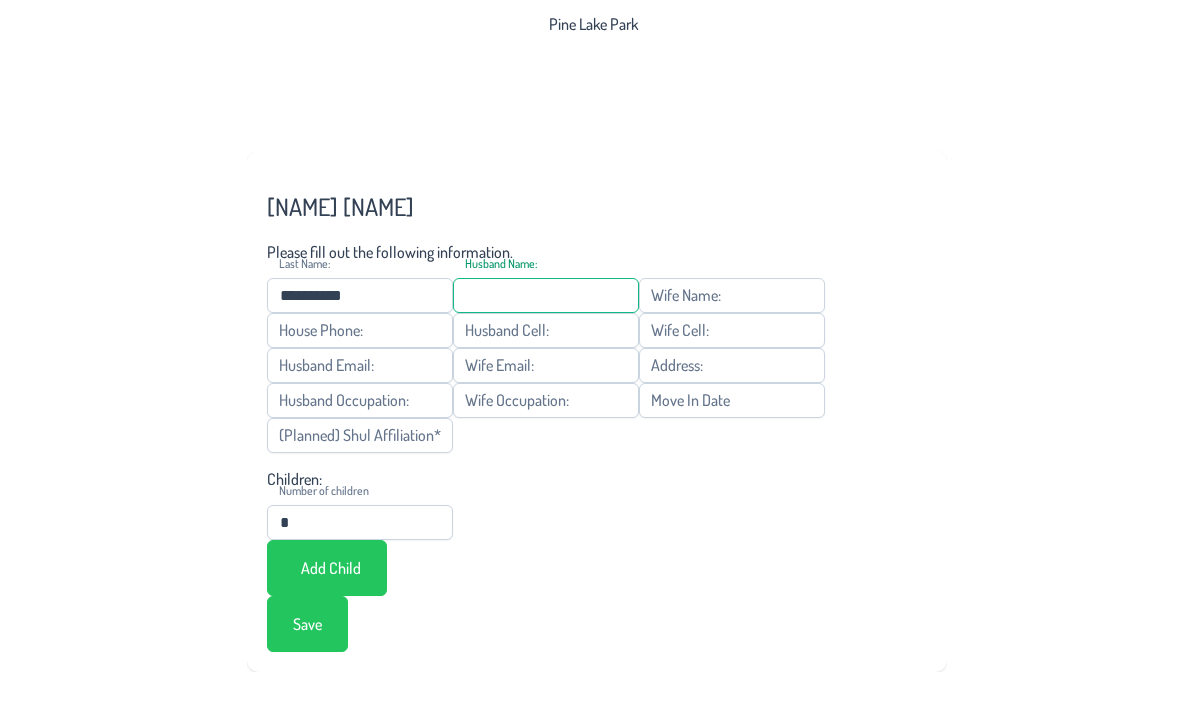 click on "Husband Name:" at bounding box center (546, 295) 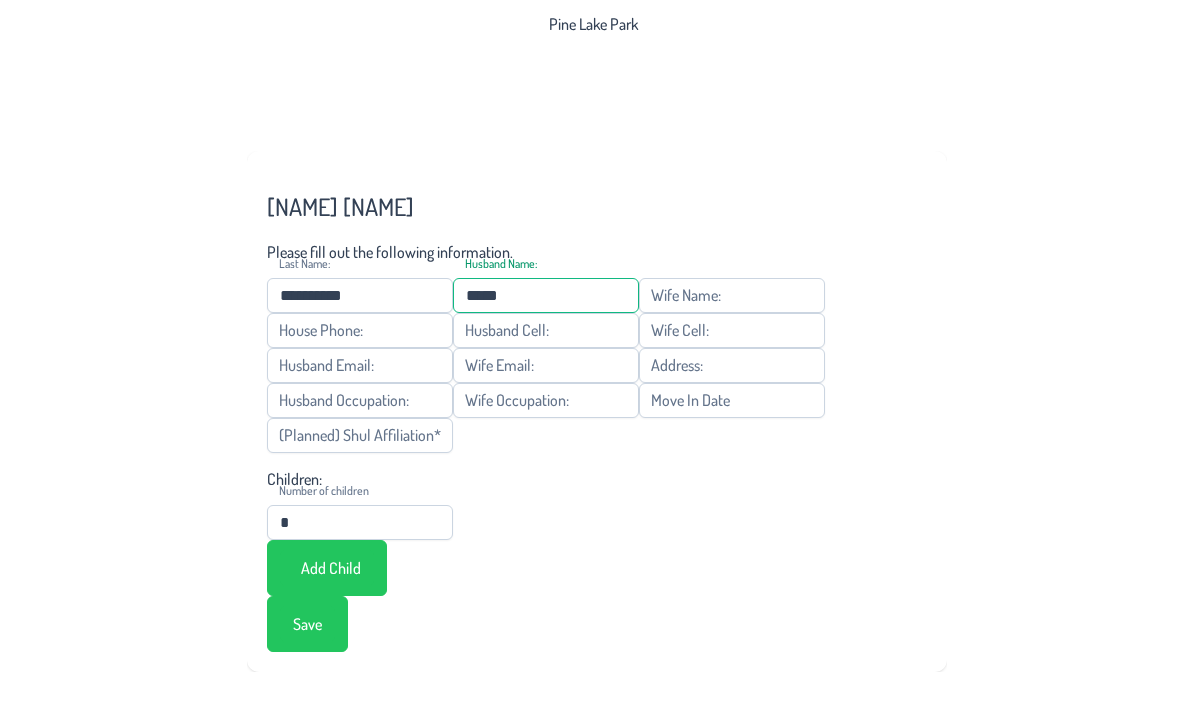 type on "**********" 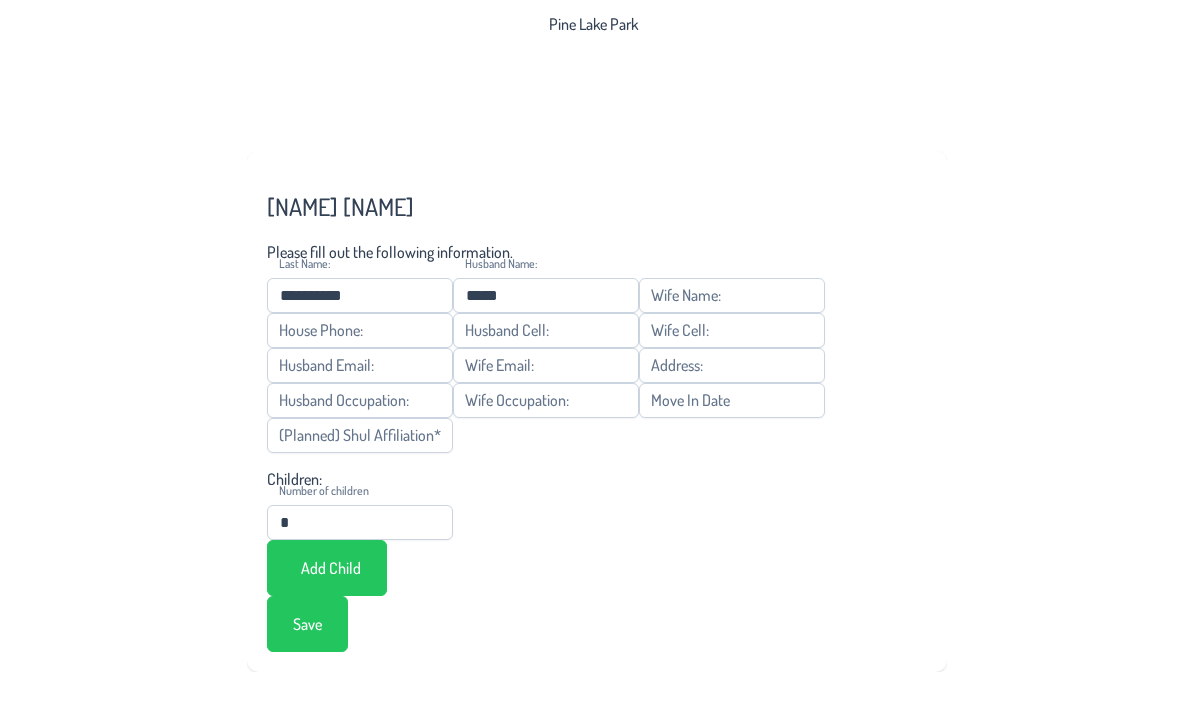 click on "Wife Name:" at bounding box center [732, 295] 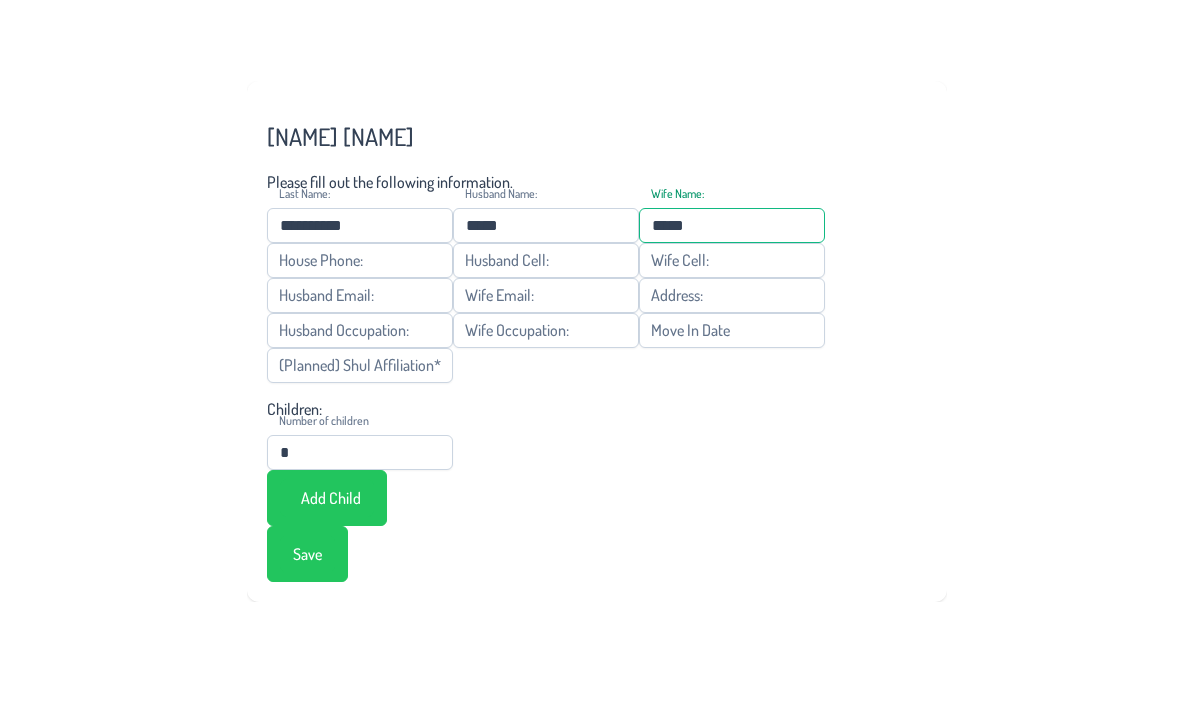 type on "**********" 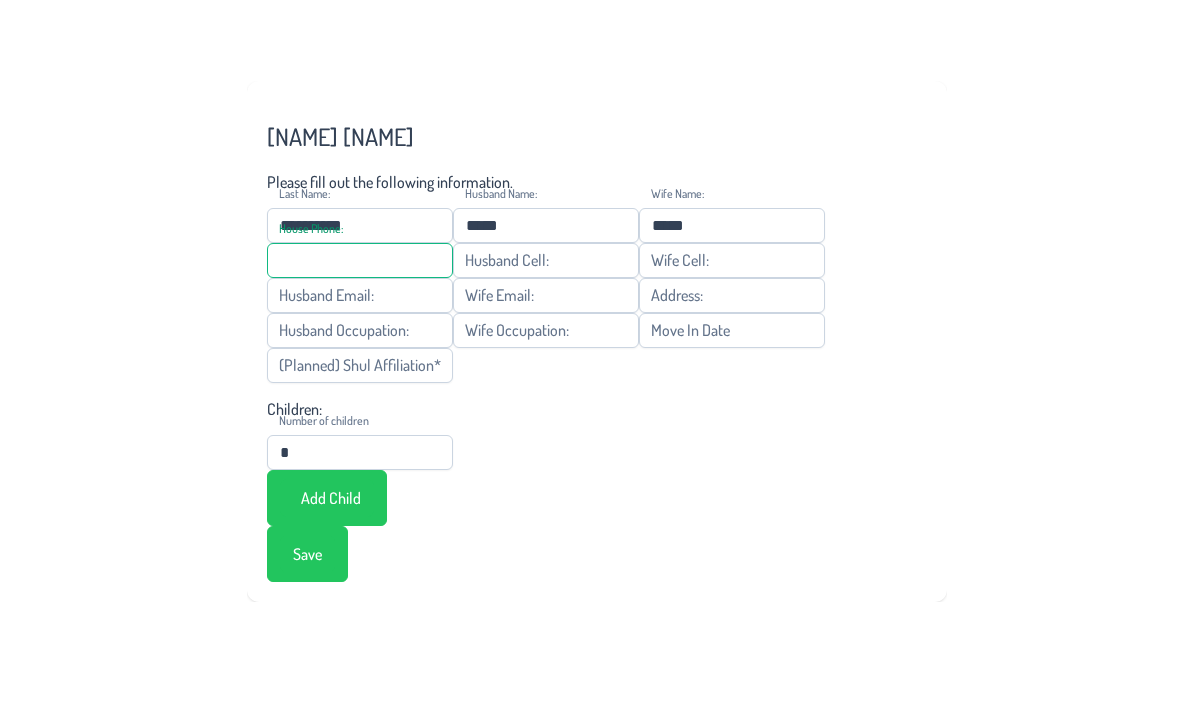 click on "House Phone:" at bounding box center [360, 330] 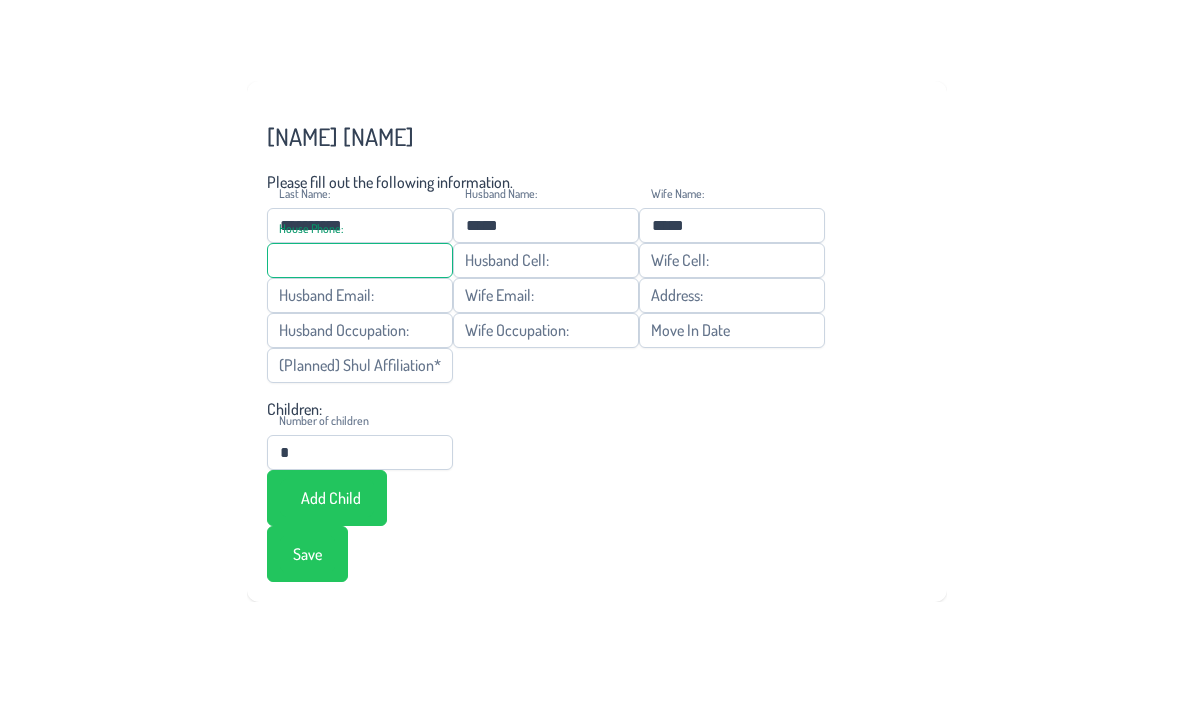 scroll, scrollTop: 19, scrollLeft: 0, axis: vertical 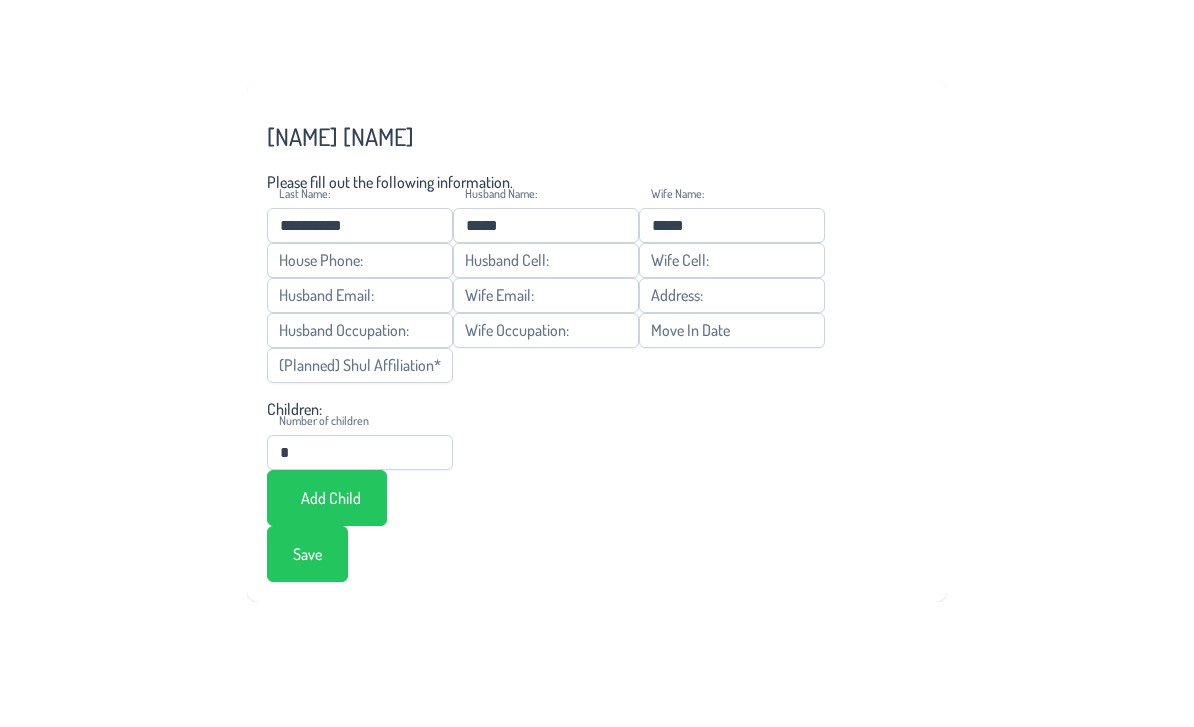 click on "Husband Cell:" at bounding box center [546, 330] 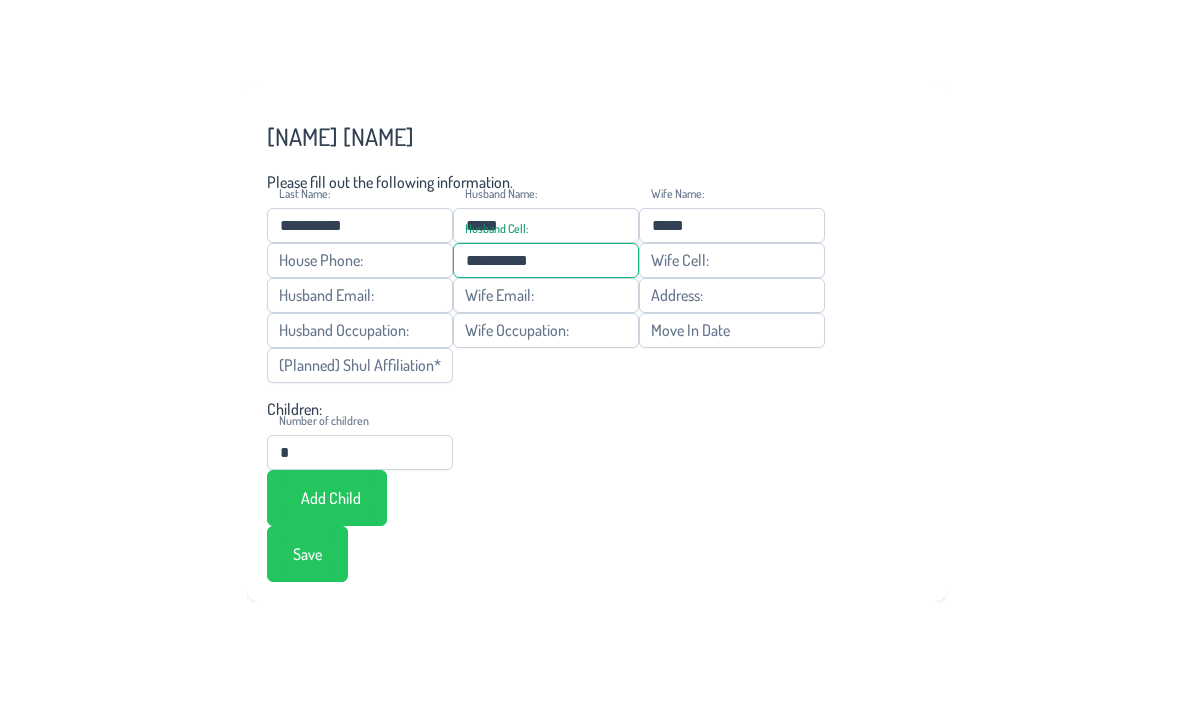 type on "**********" 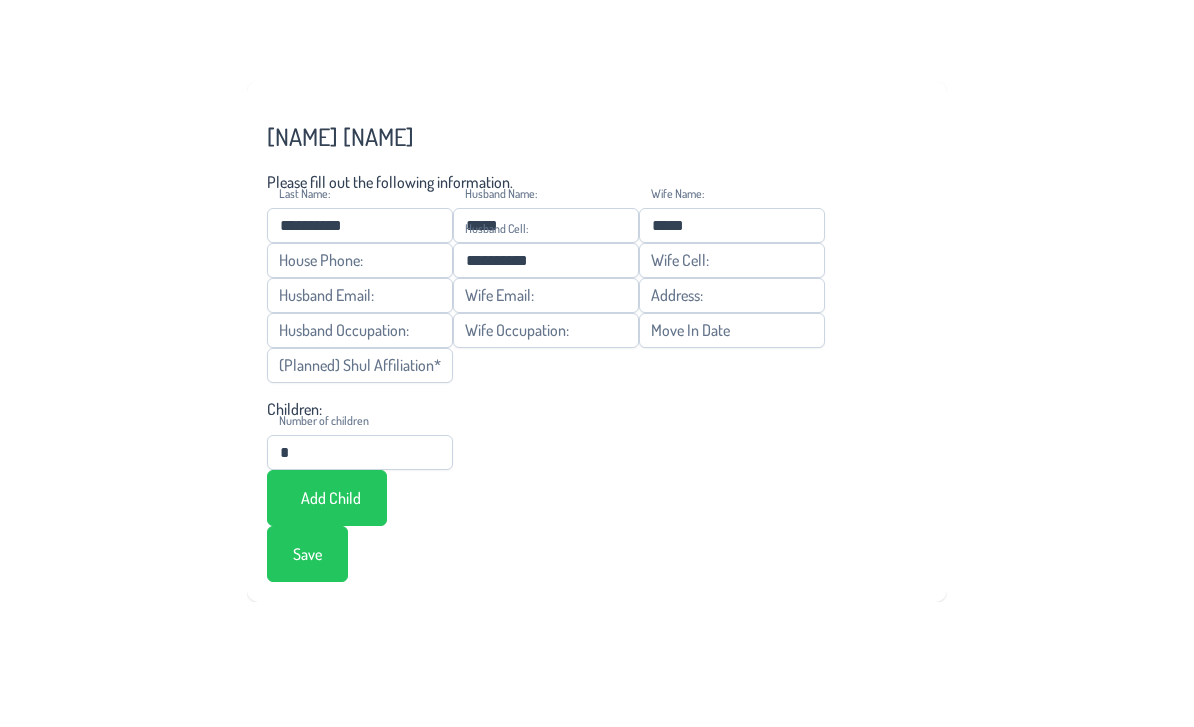 click on "Wife Cell:" at bounding box center [732, 330] 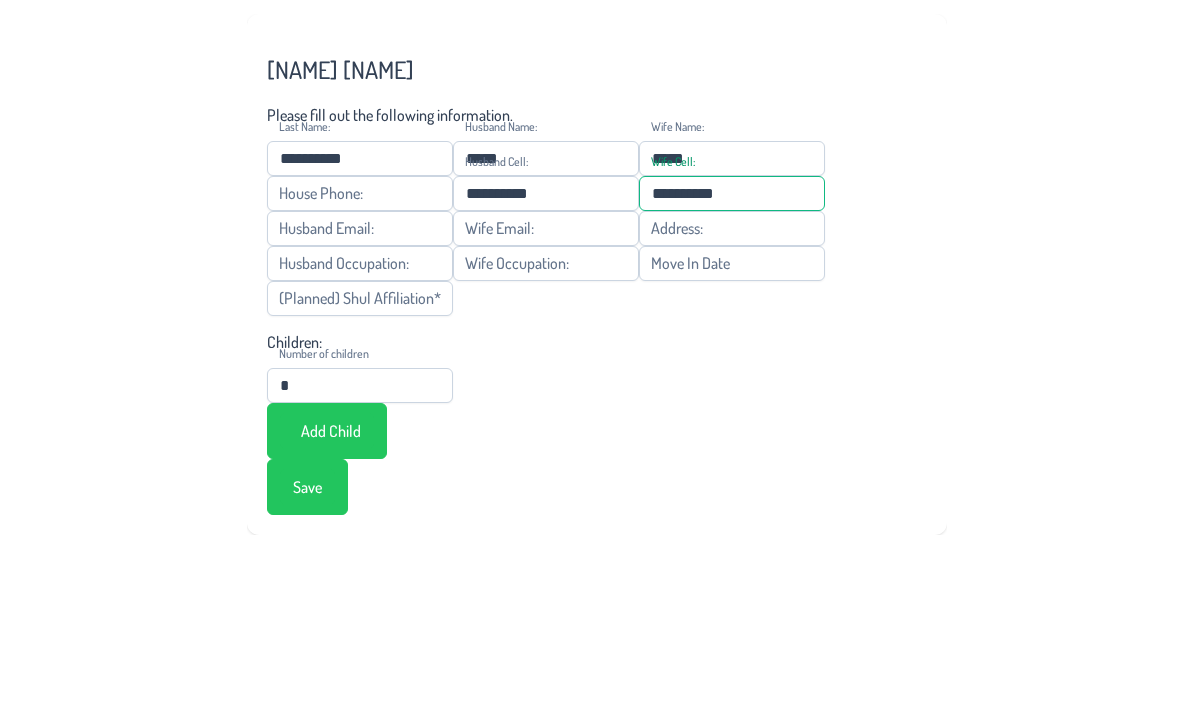 type on "**********" 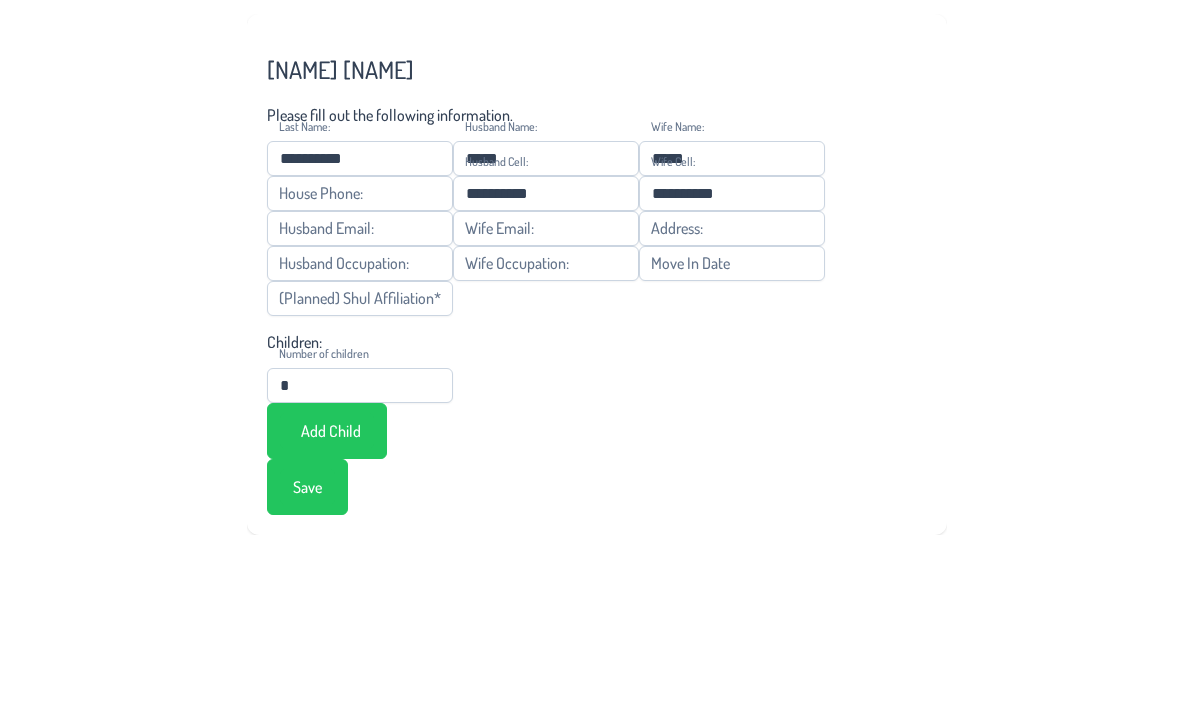 click on "Husband Email:" at bounding box center (360, 365) 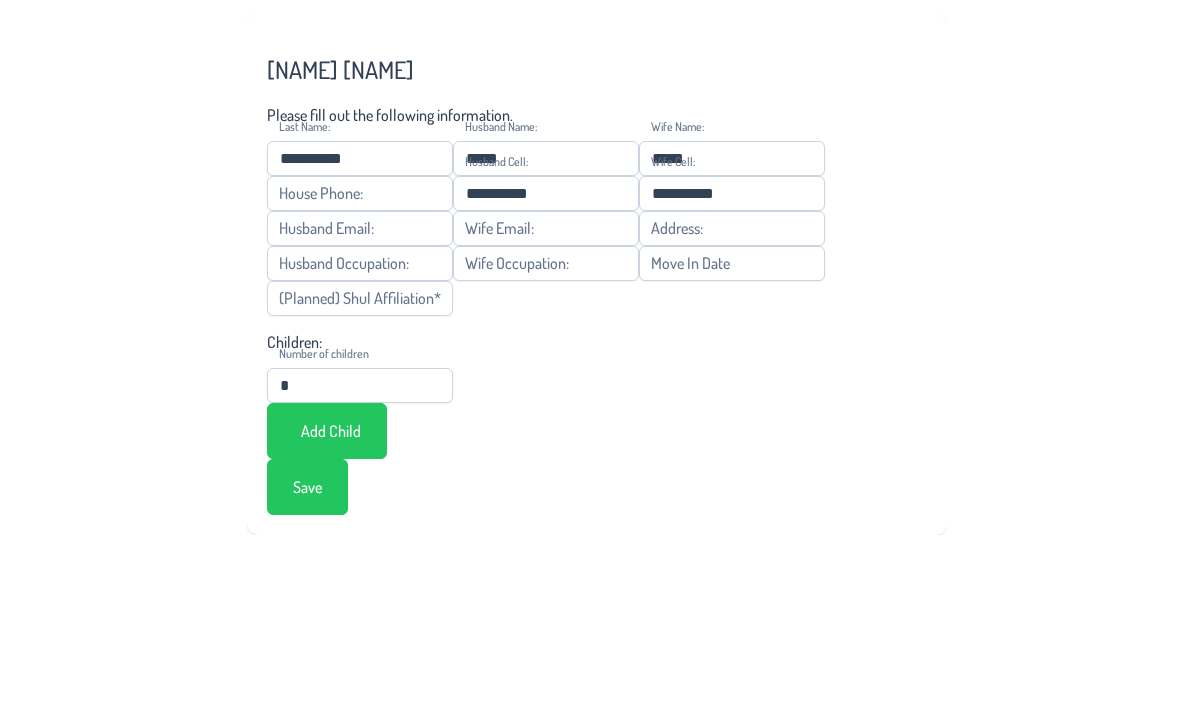 scroll, scrollTop: 48, scrollLeft: 0, axis: vertical 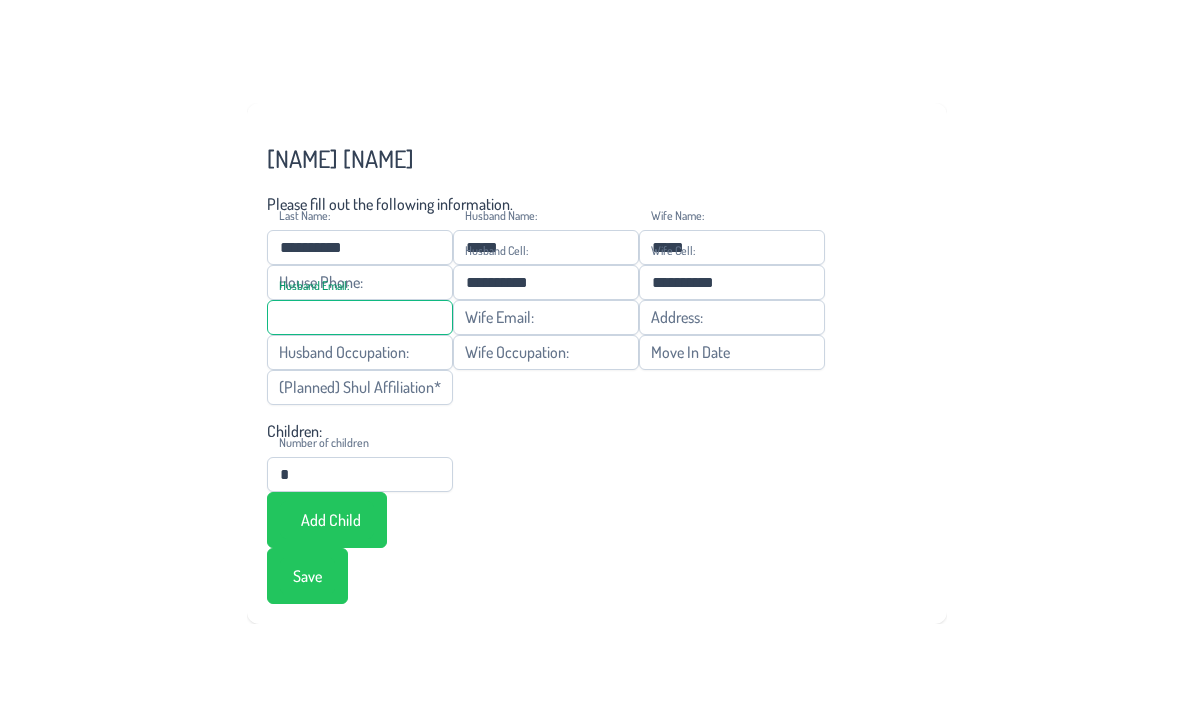 click on "Husband Email:" at bounding box center [360, 317] 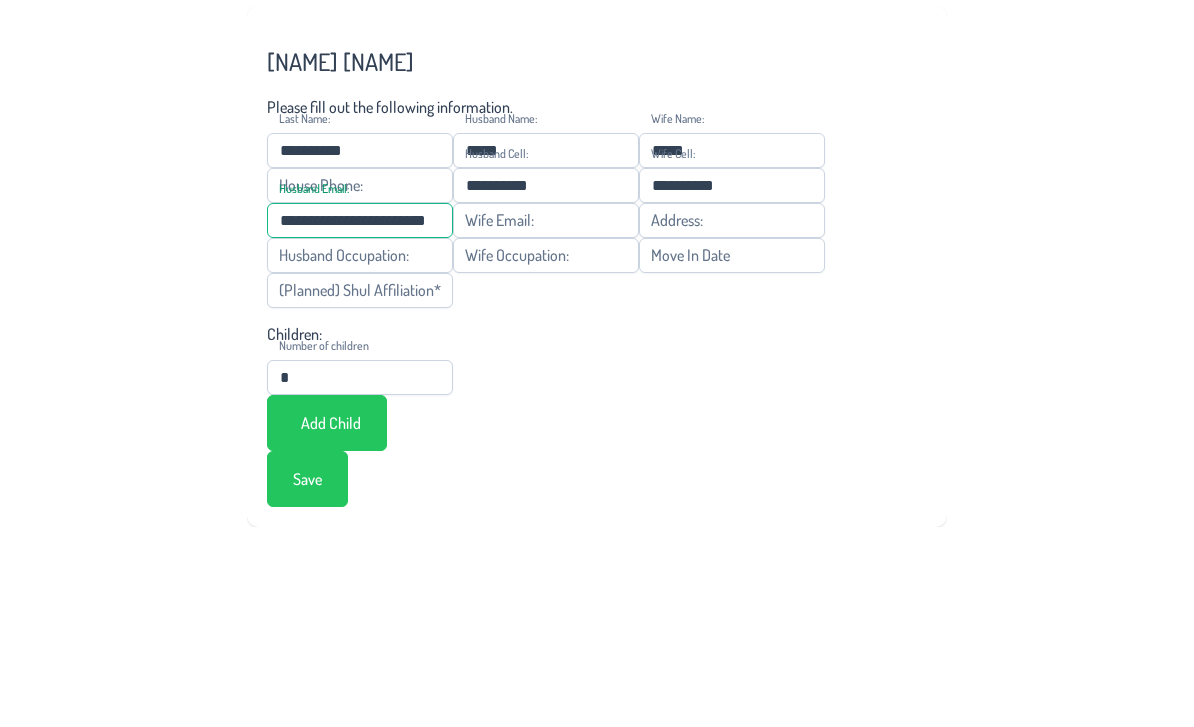 type on "**********" 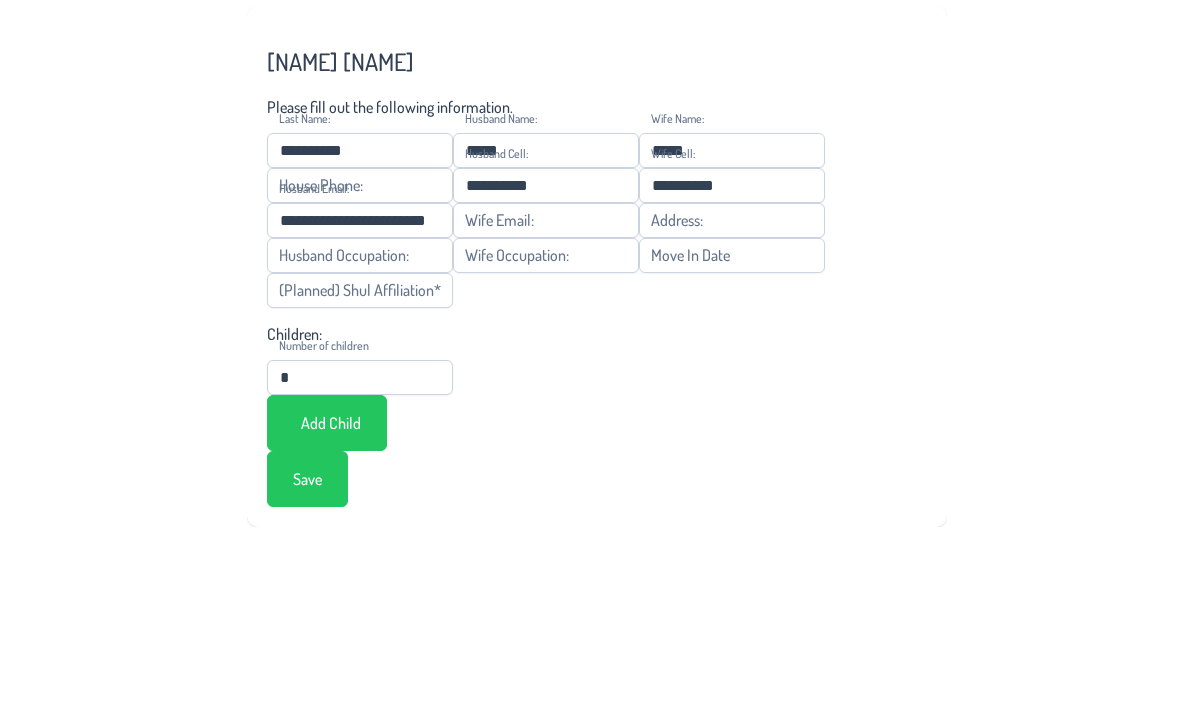 click on "Wife Email:" at bounding box center (546, 317) 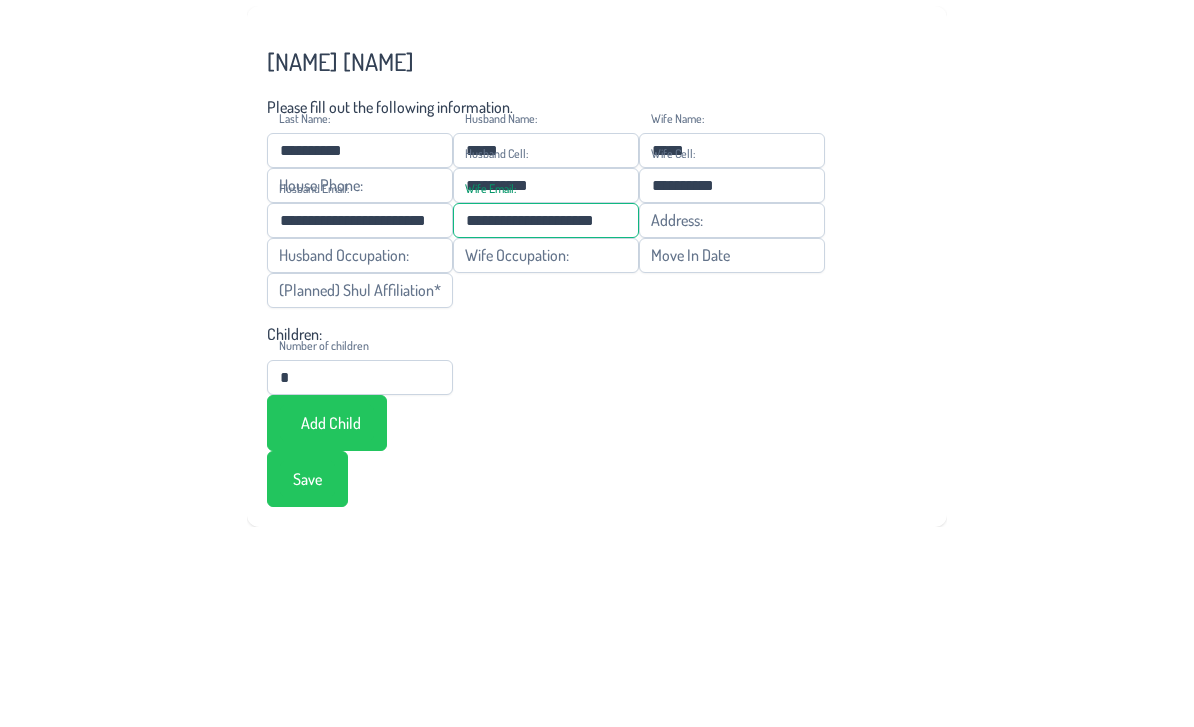 type on "**********" 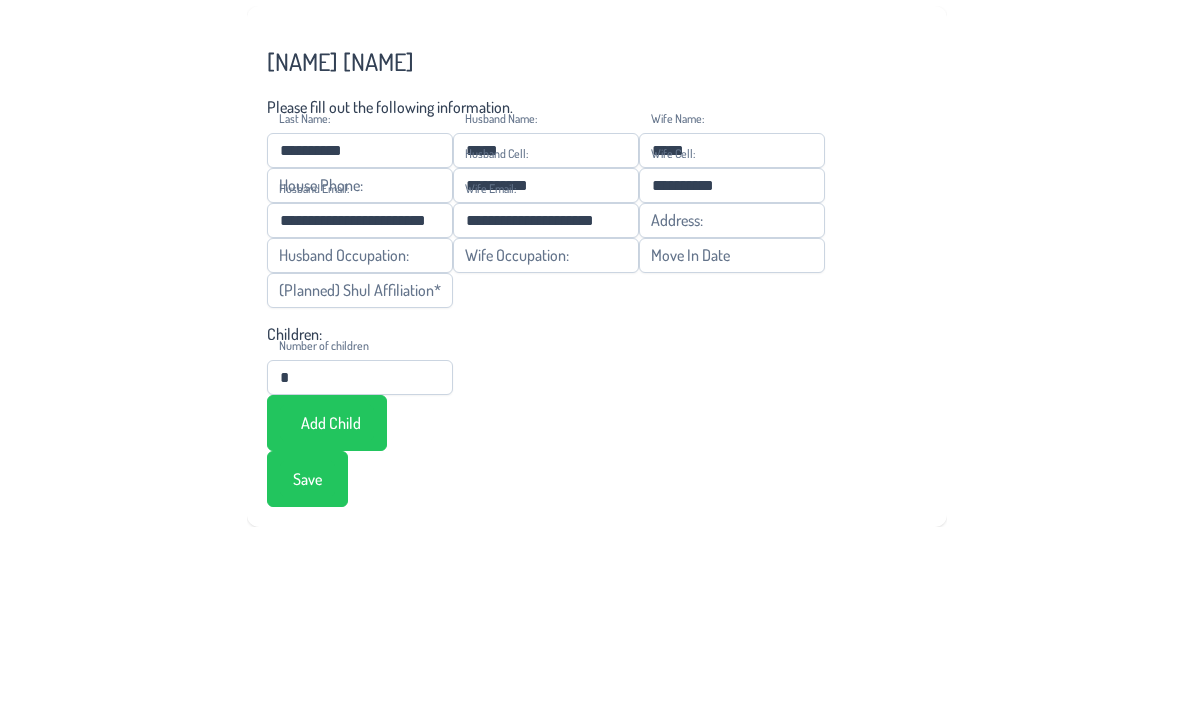 click on "Address:" at bounding box center (732, 317) 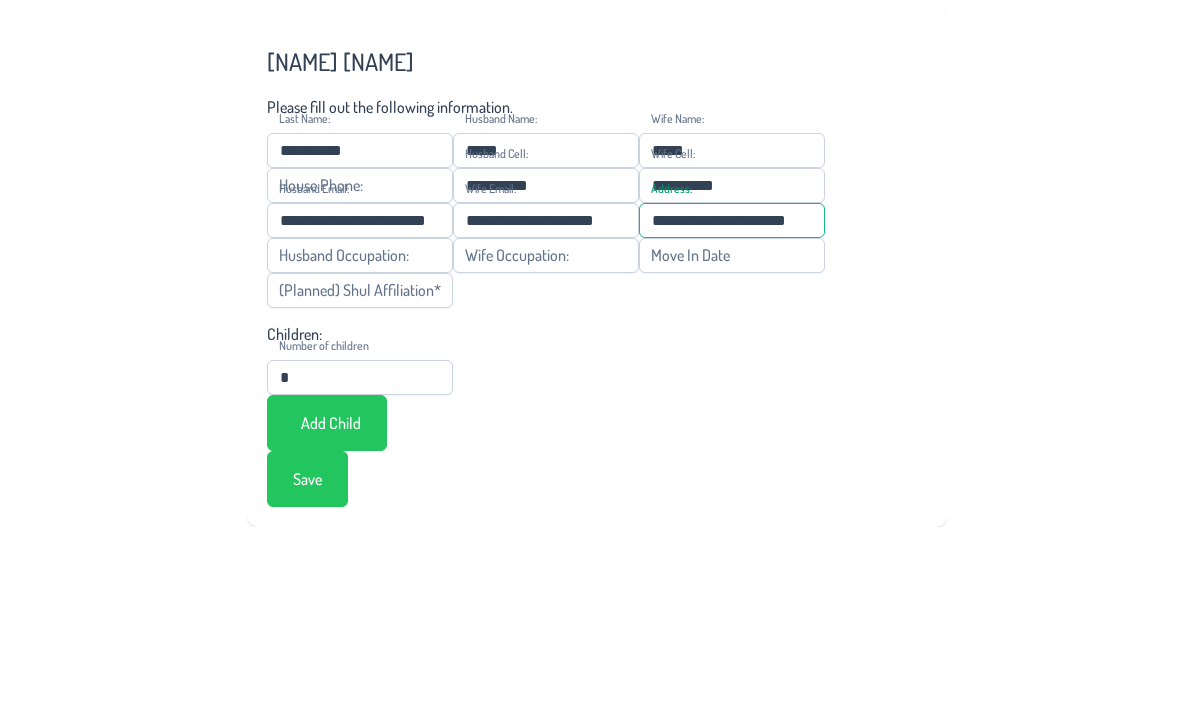 type on "**********" 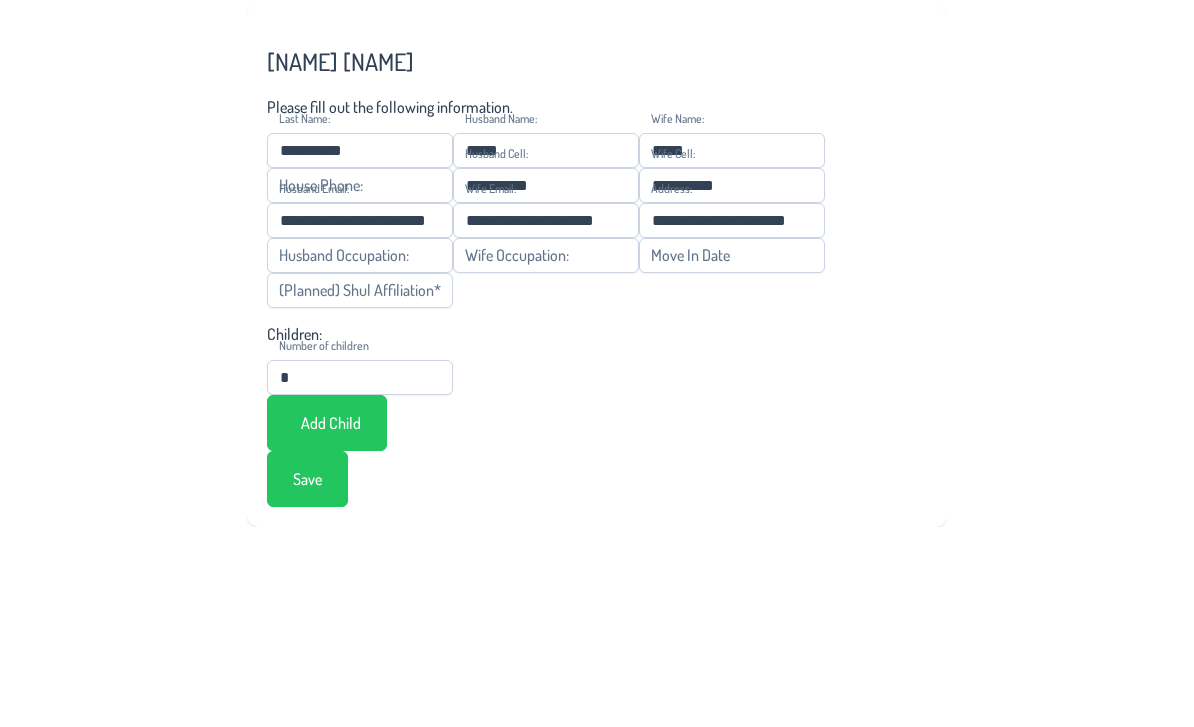 click on "Husband Occupation:" at bounding box center [360, 352] 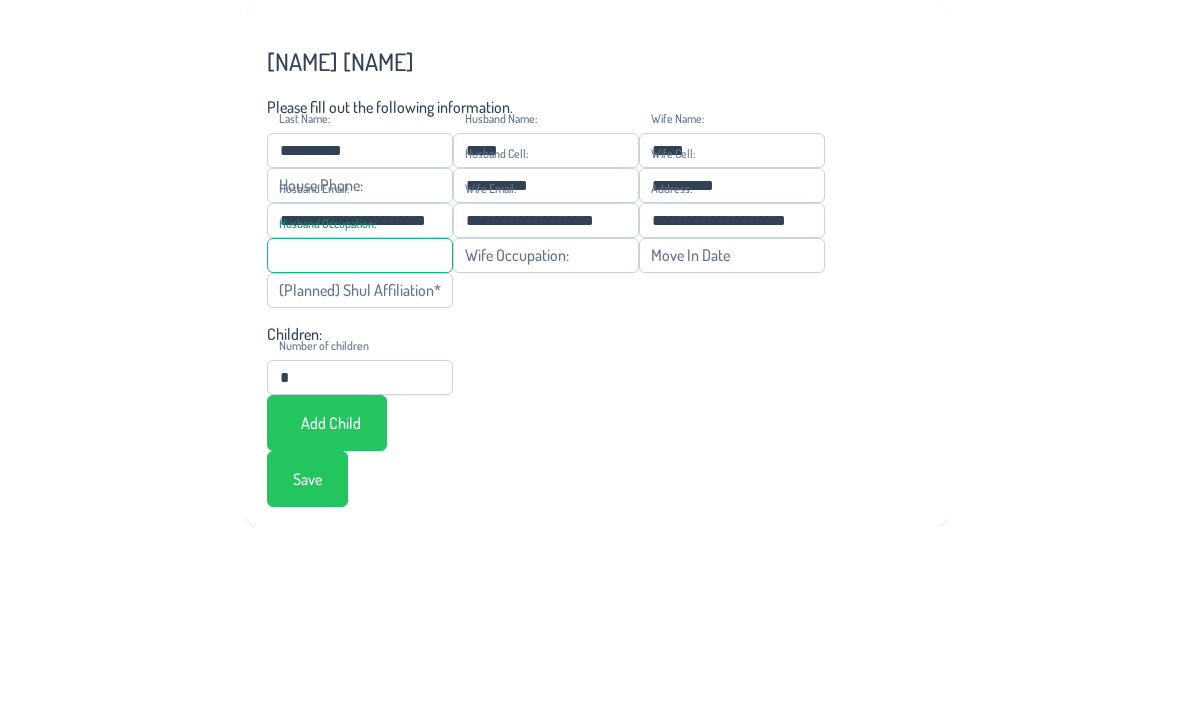 scroll, scrollTop: 19, scrollLeft: 0, axis: vertical 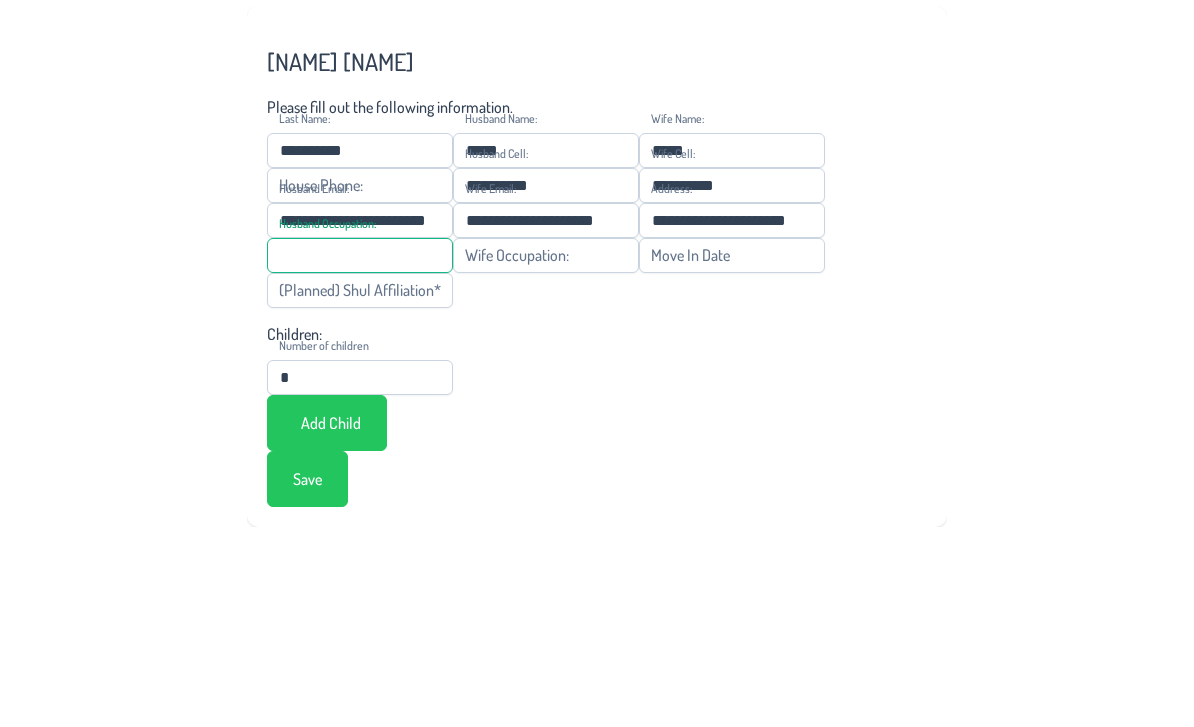 click on "Husband Occupation:" at bounding box center [360, 352] 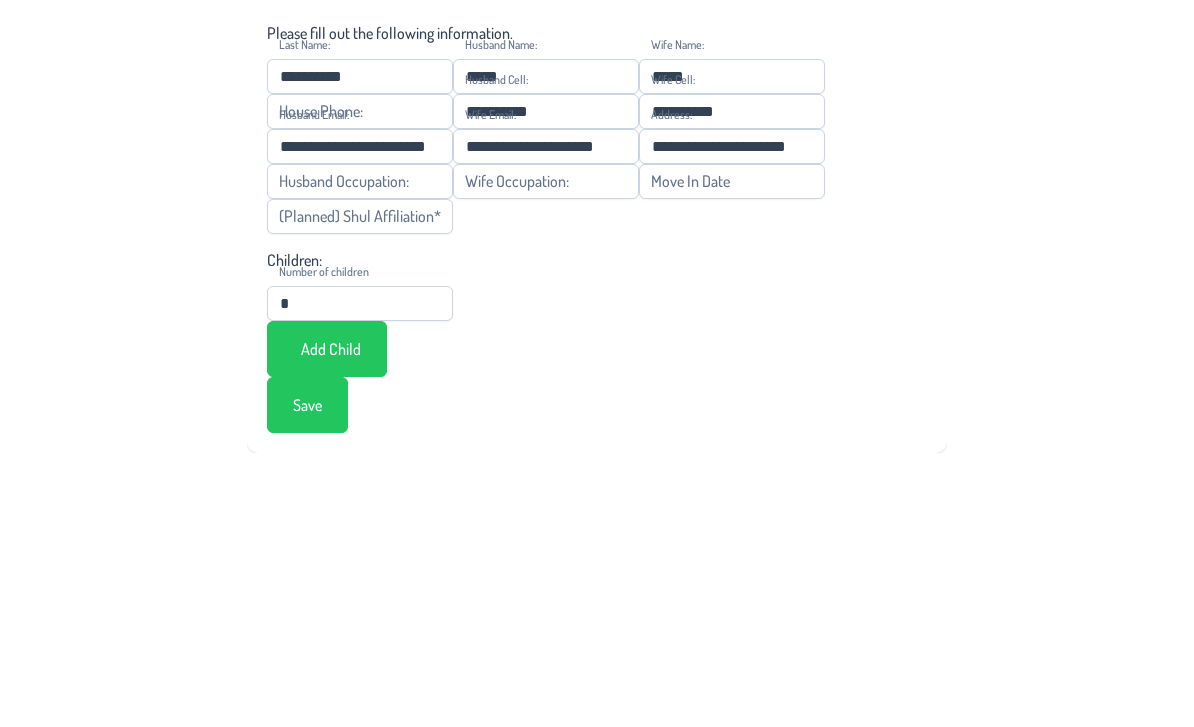 click on "**********" at bounding box center (597, 363) 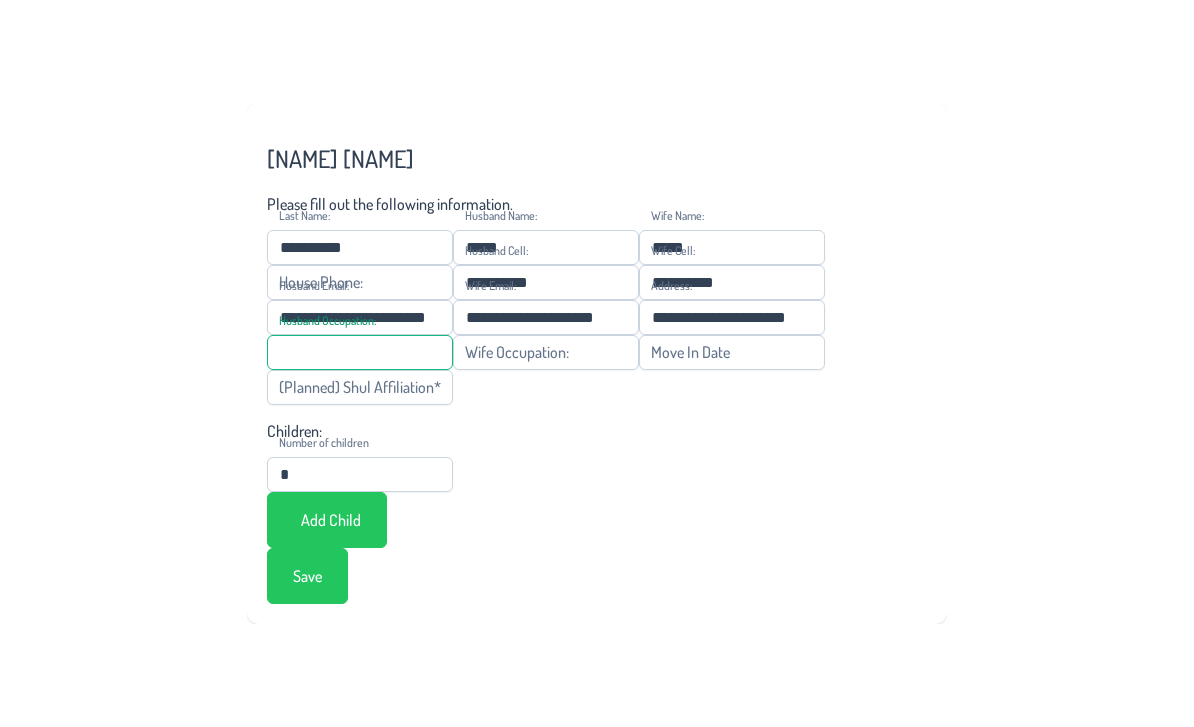 click on "Husband Occupation:" at bounding box center [360, 352] 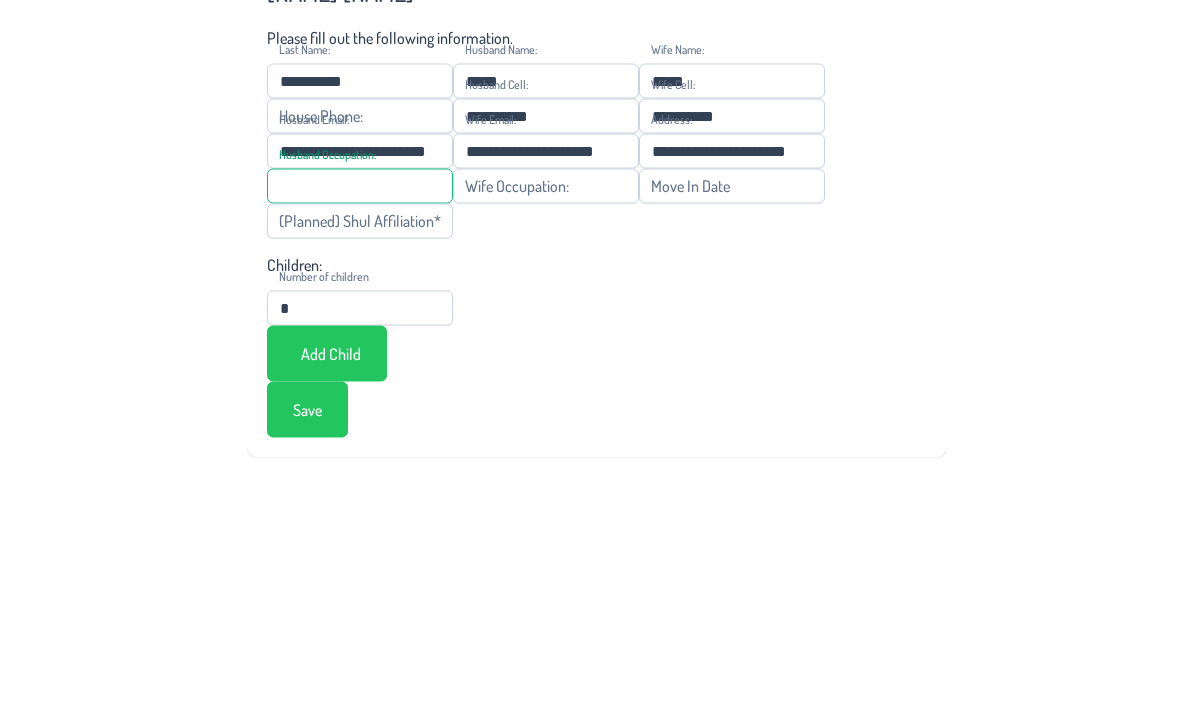 scroll, scrollTop: 19, scrollLeft: 0, axis: vertical 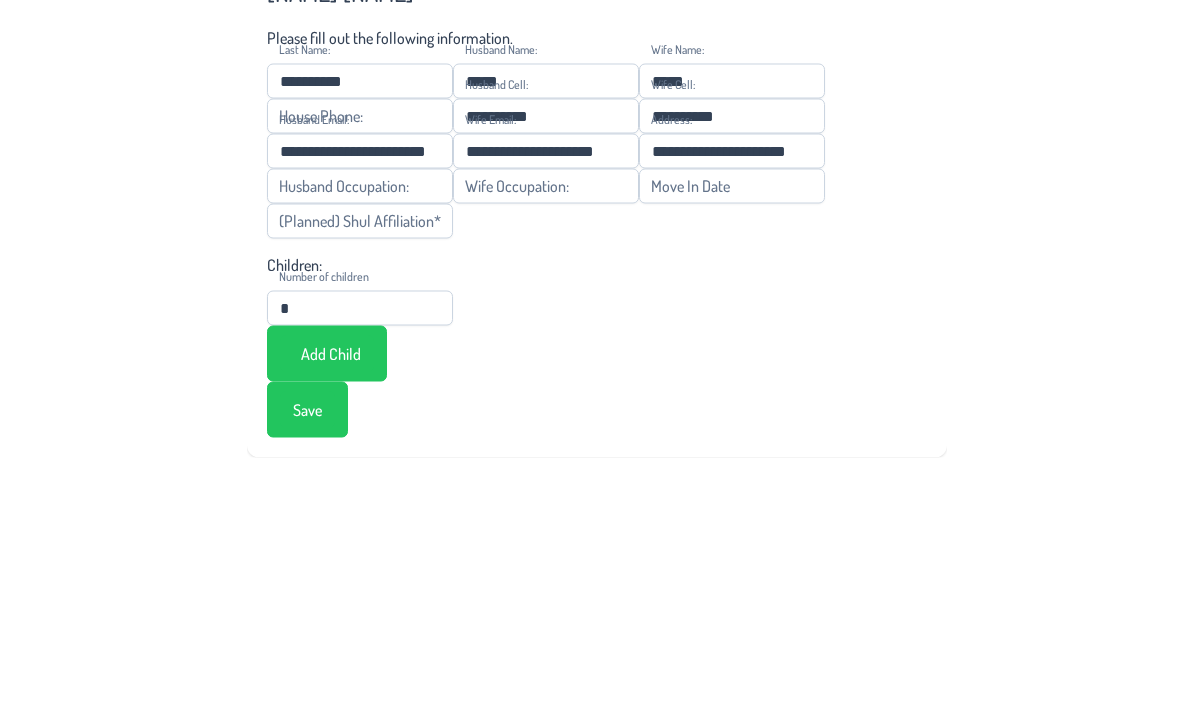 click on "**********" at bounding box center [546, 316] 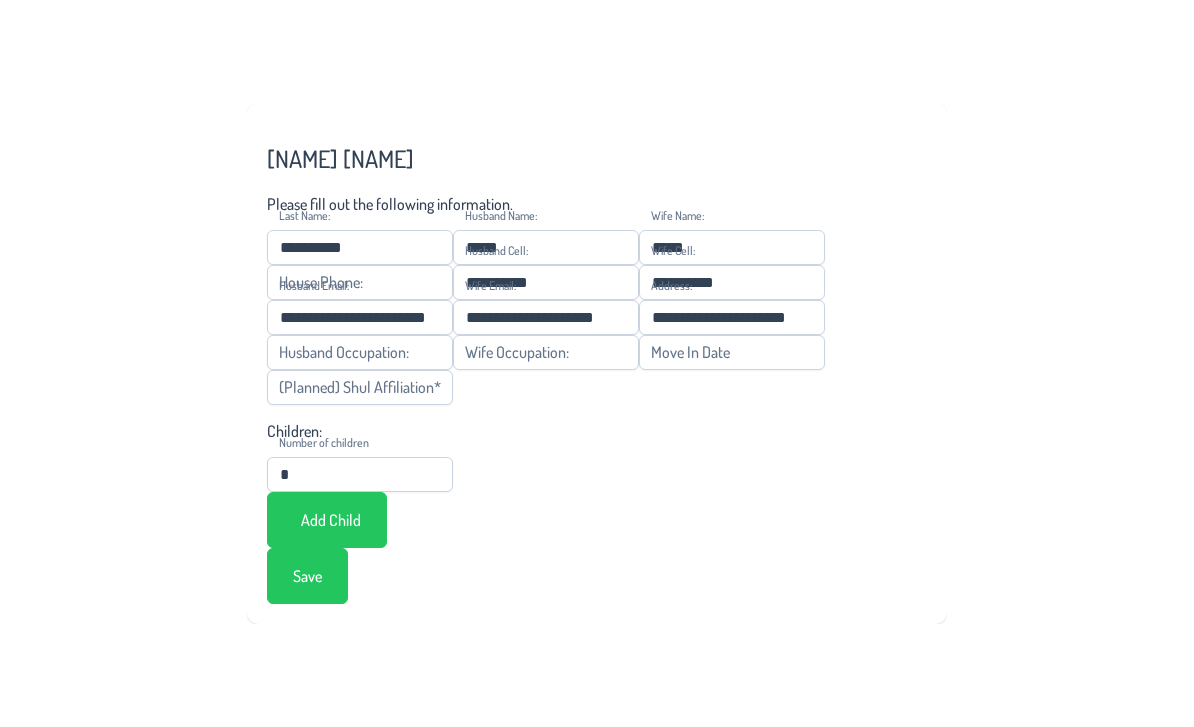 scroll, scrollTop: 19, scrollLeft: 0, axis: vertical 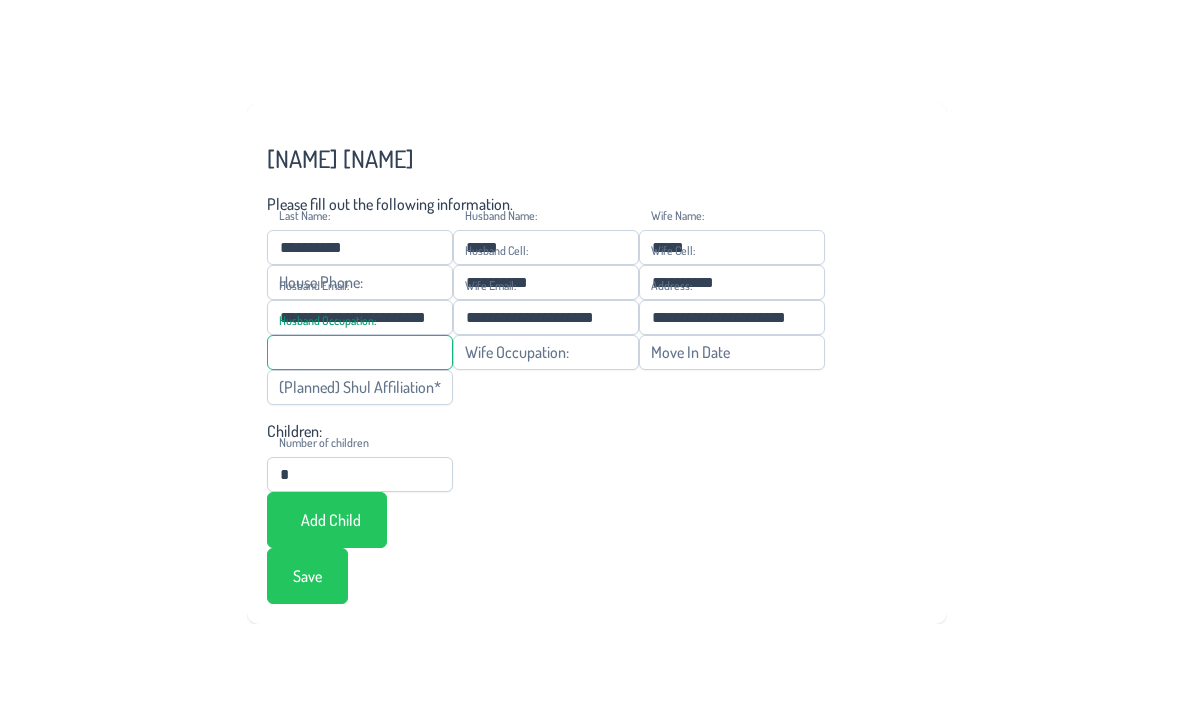 click on "Husband Occupation:" at bounding box center (360, 352) 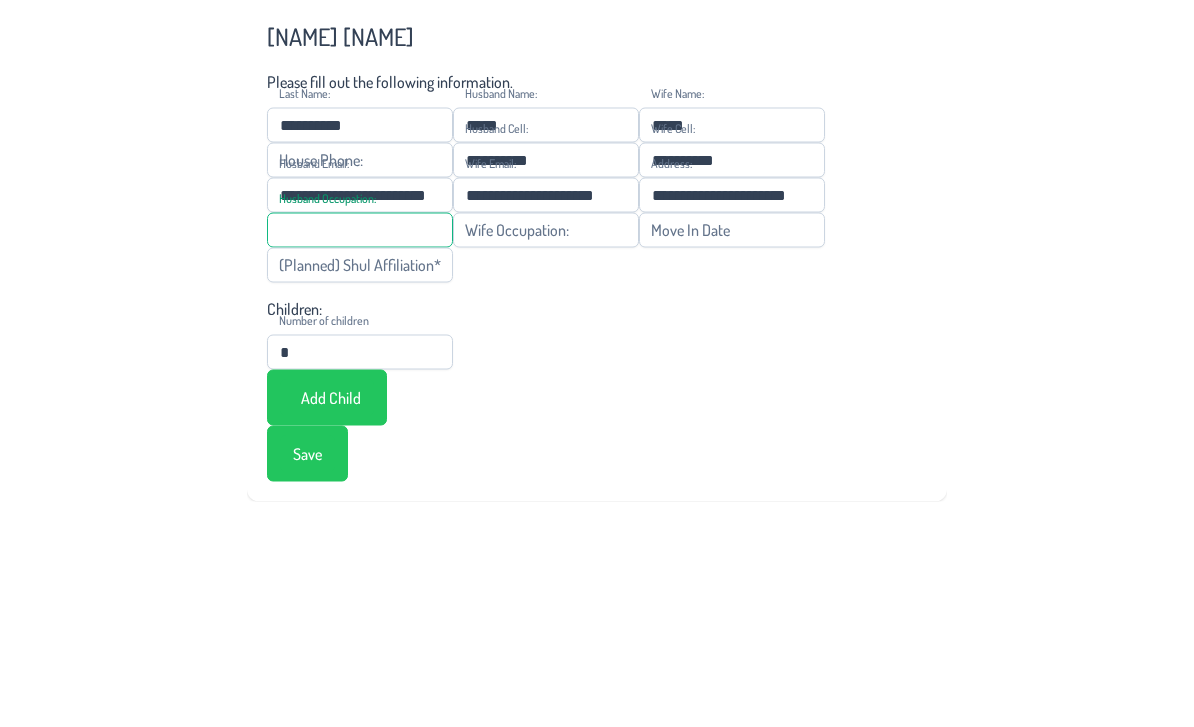 scroll, scrollTop: 0, scrollLeft: 0, axis: both 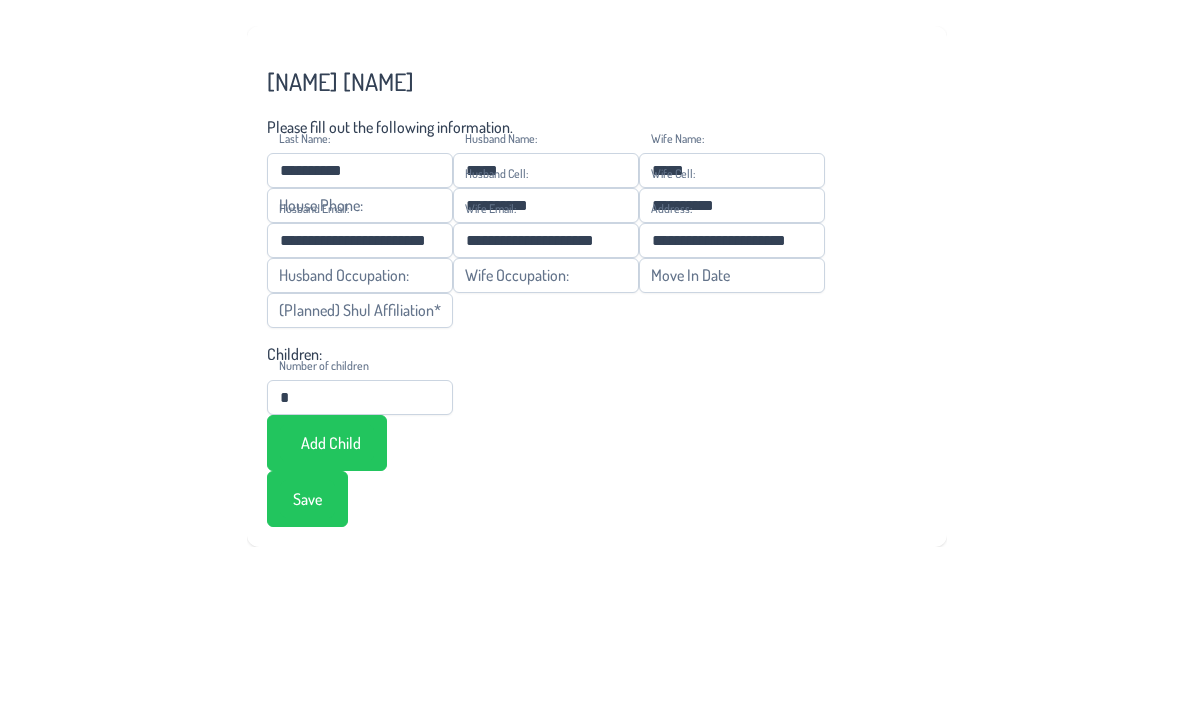 click on "**********" at bounding box center [360, 365] 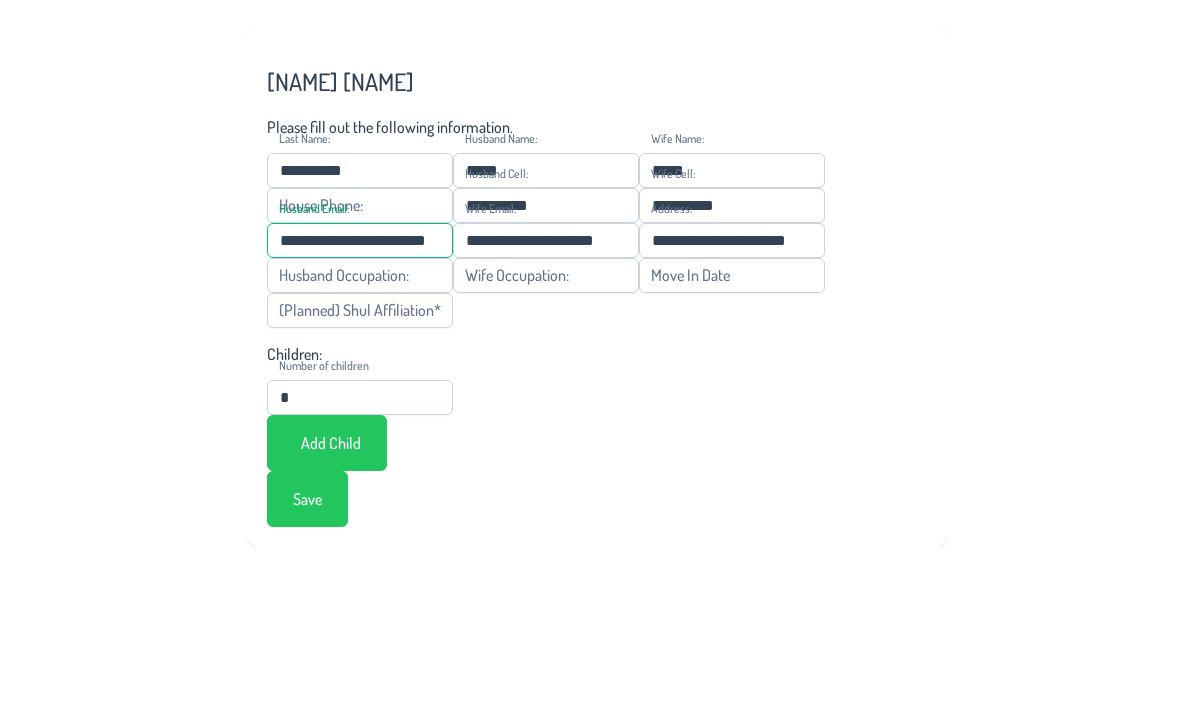 click on "**********" at bounding box center (360, 365) 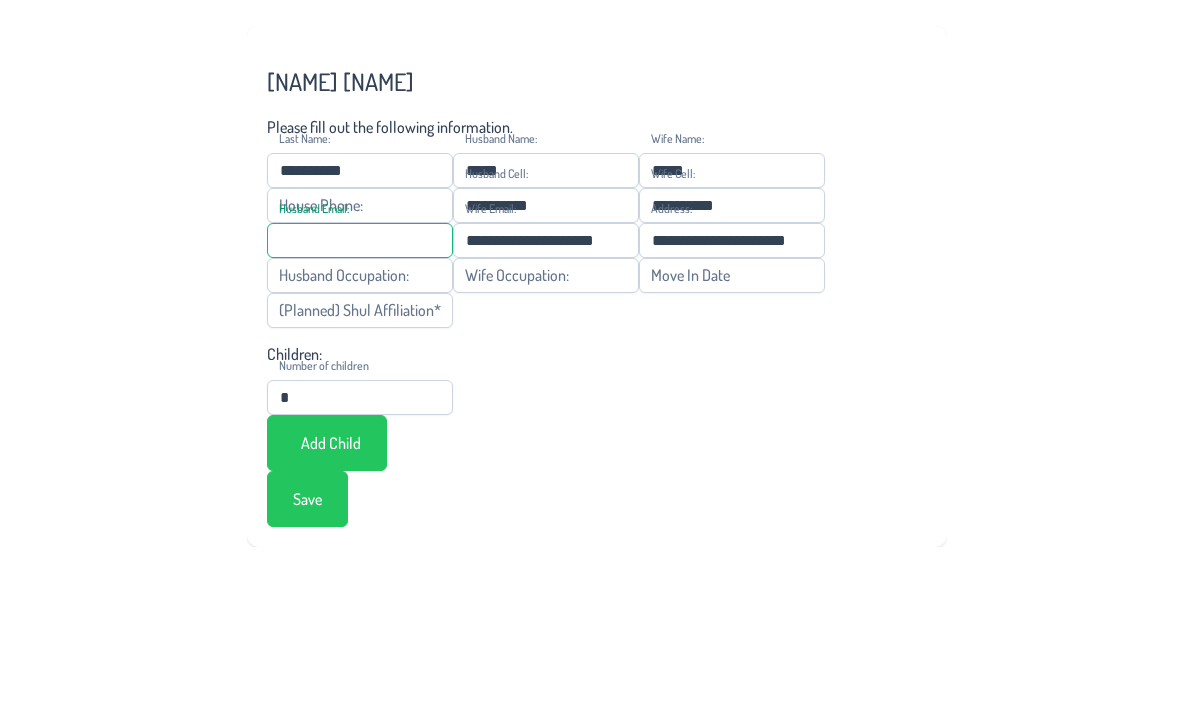 type 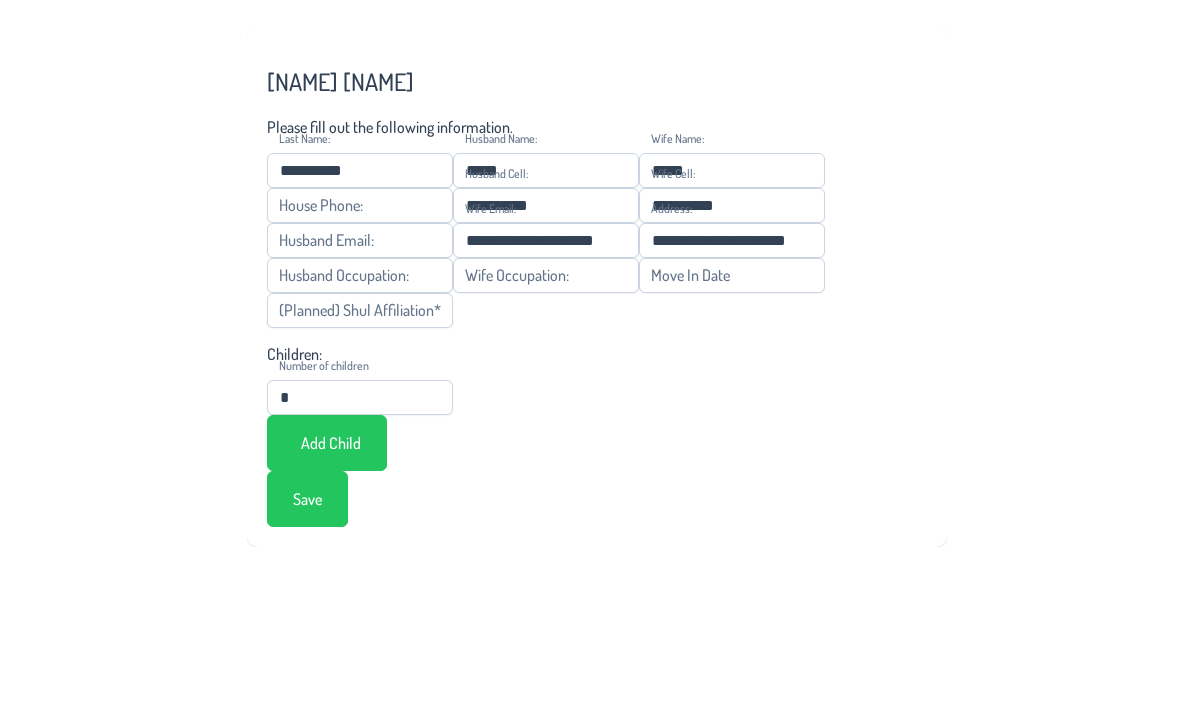 click on "**********" at bounding box center (546, 365) 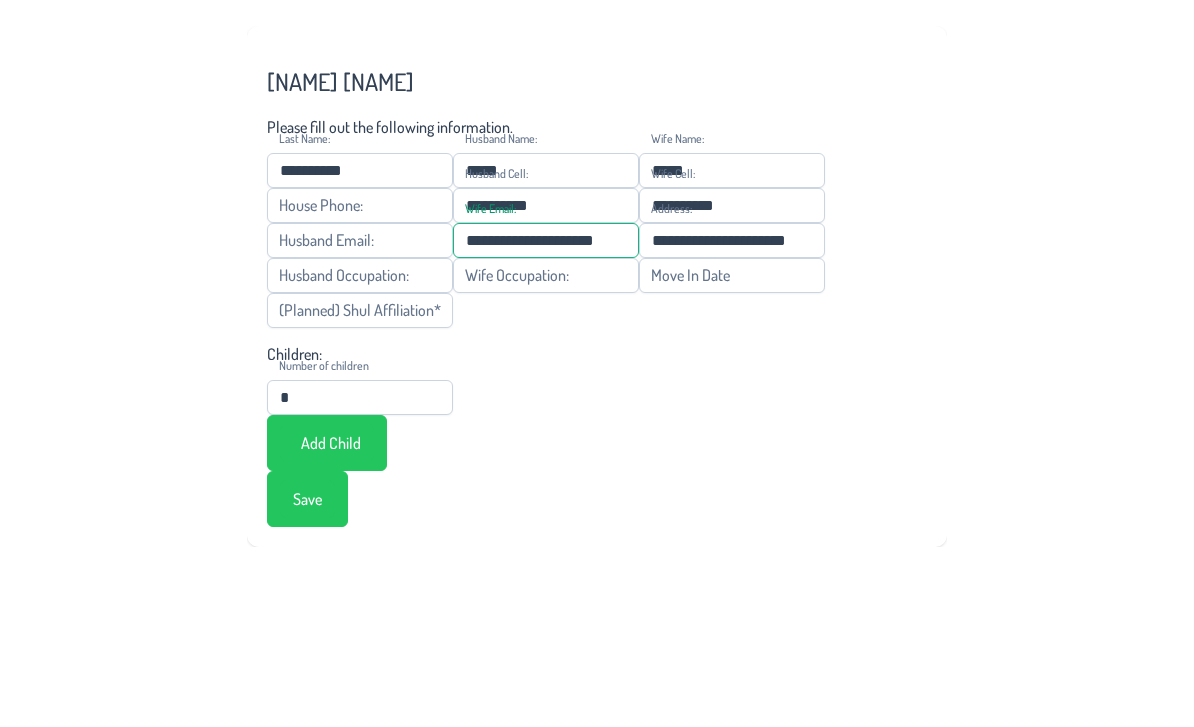 click on "**********" at bounding box center (546, 365) 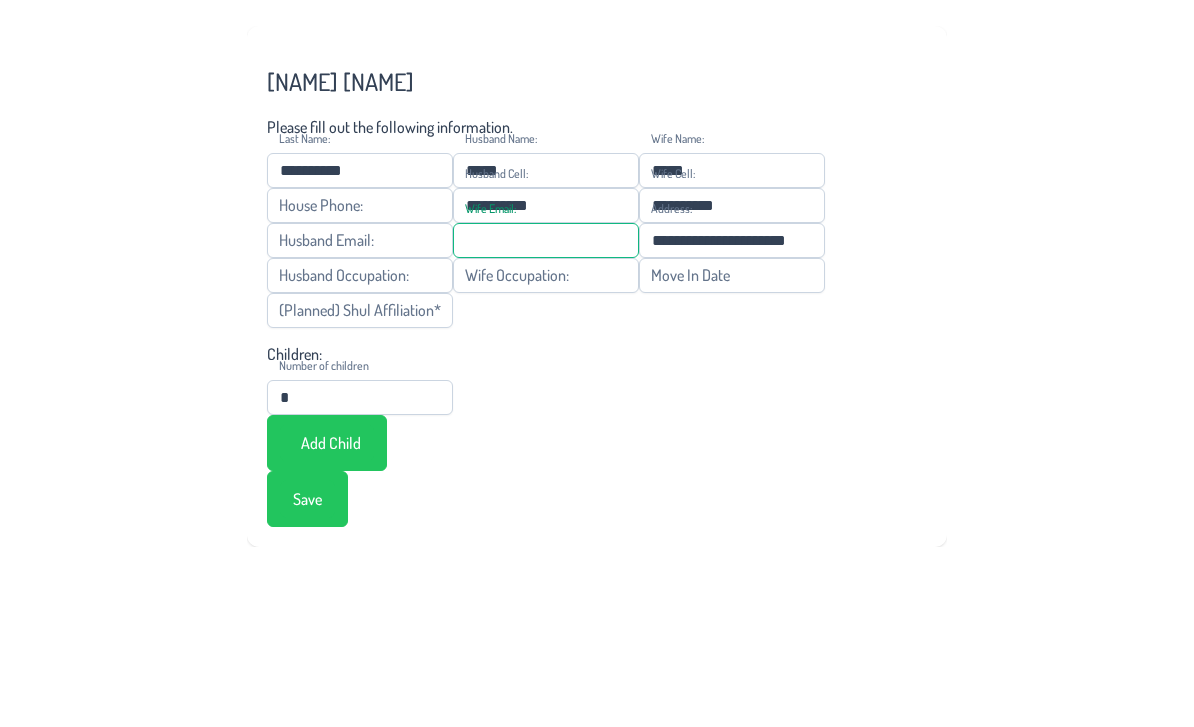 type 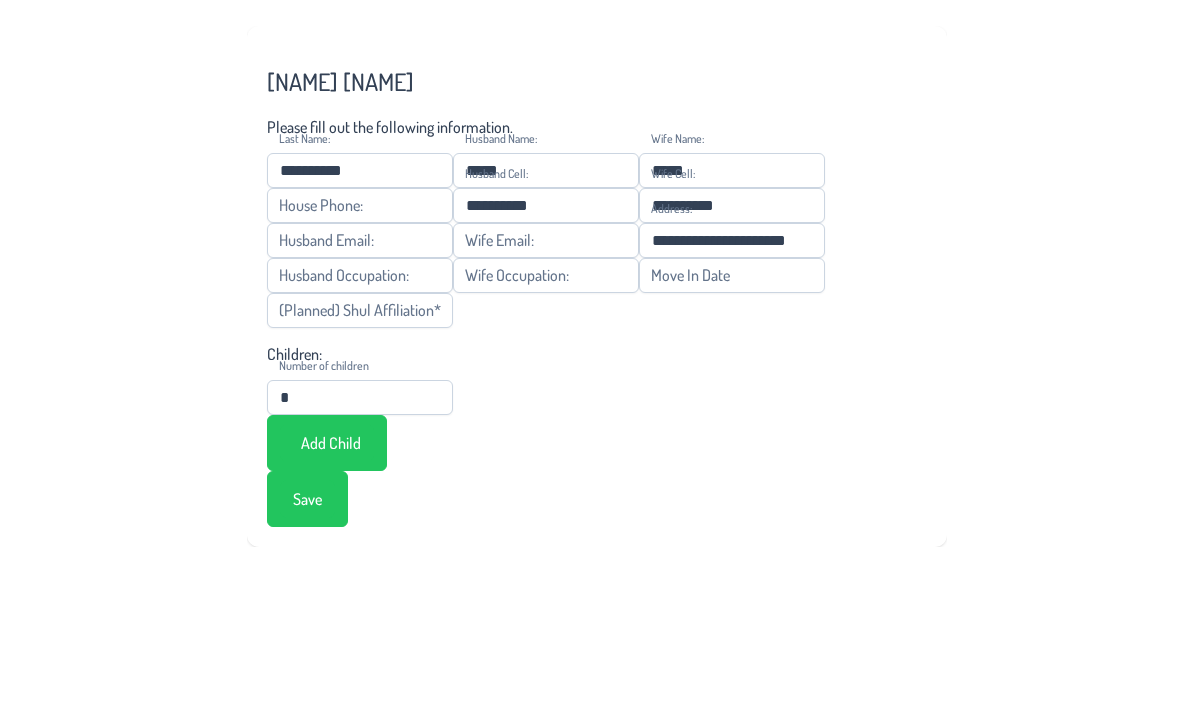 click on "**********" at bounding box center (597, 411) 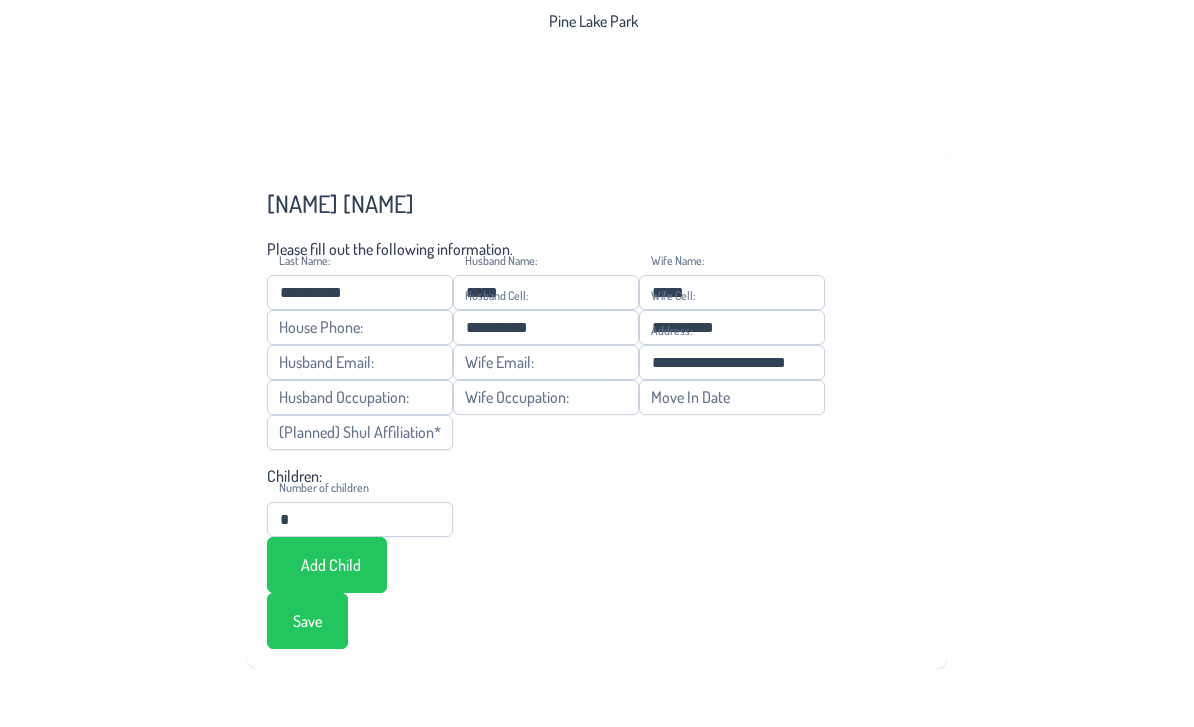 scroll, scrollTop: 0, scrollLeft: 0, axis: both 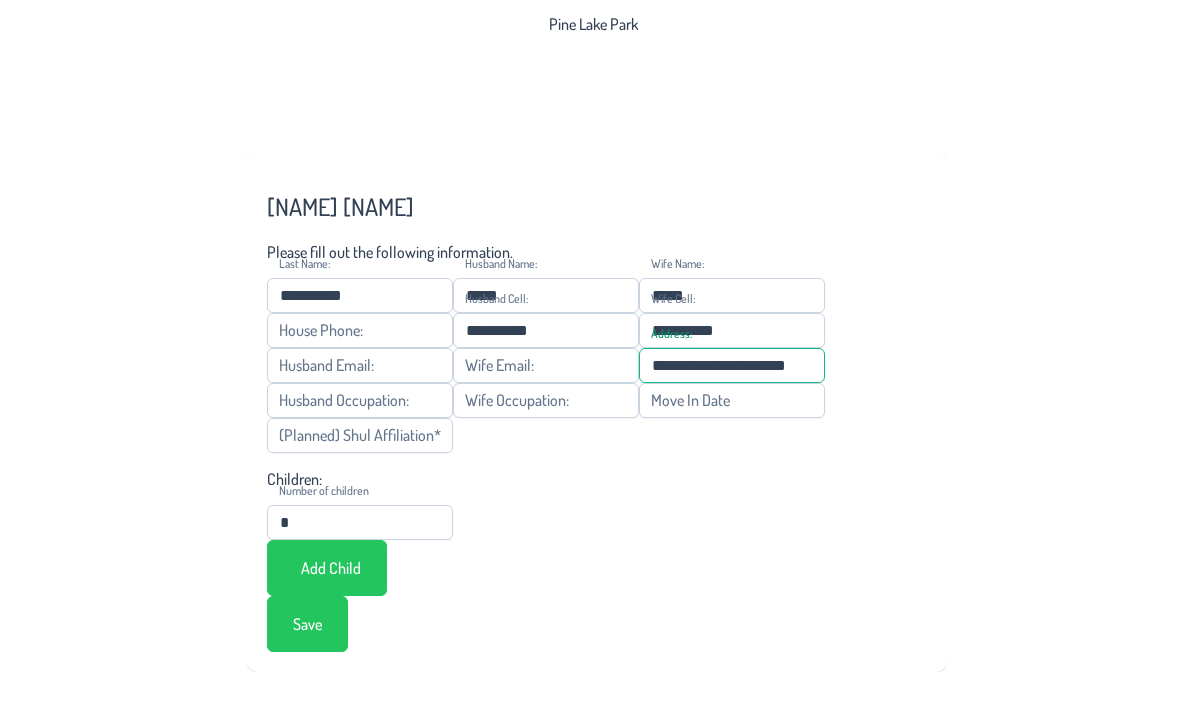 click on "**********" at bounding box center (732, 365) 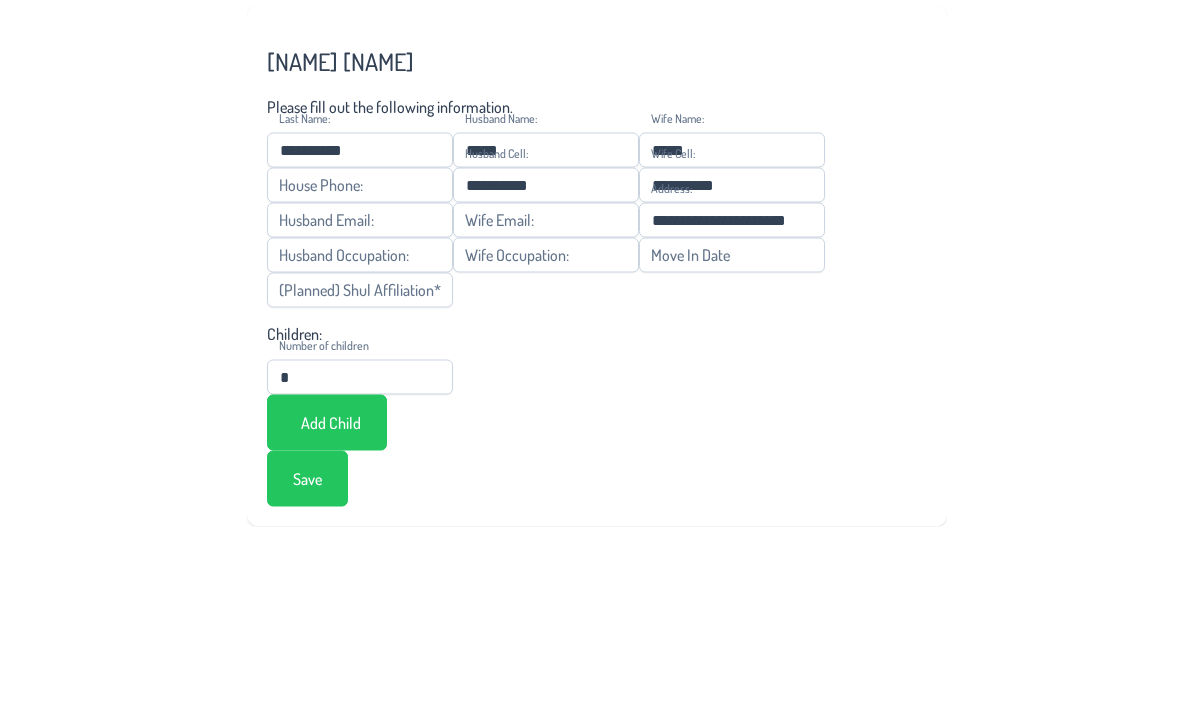 click on "**********" at bounding box center (597, 411) 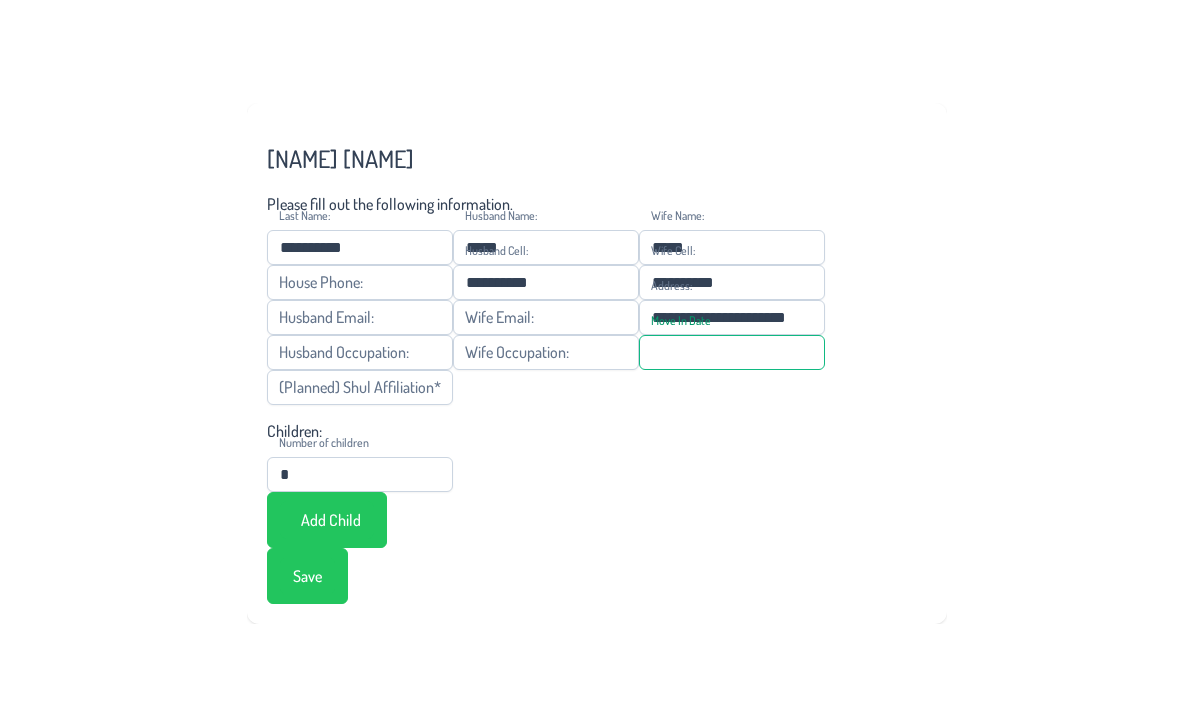 click on "Move In Date" at bounding box center (732, 352) 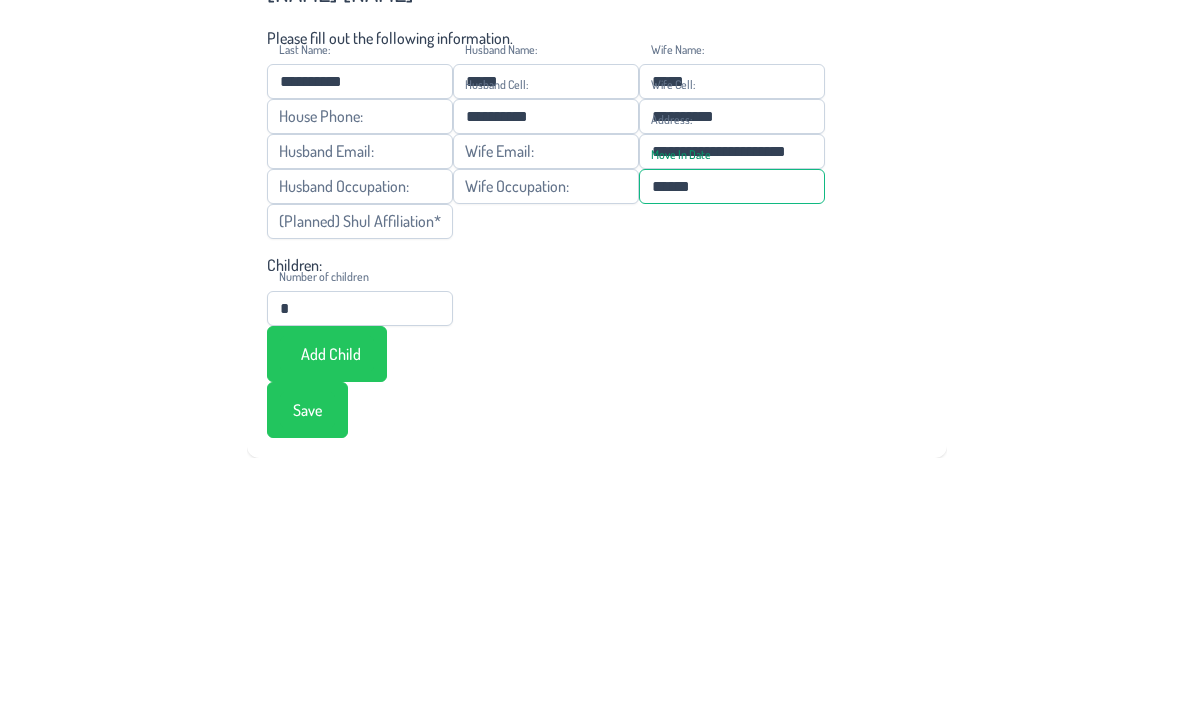 type on "******" 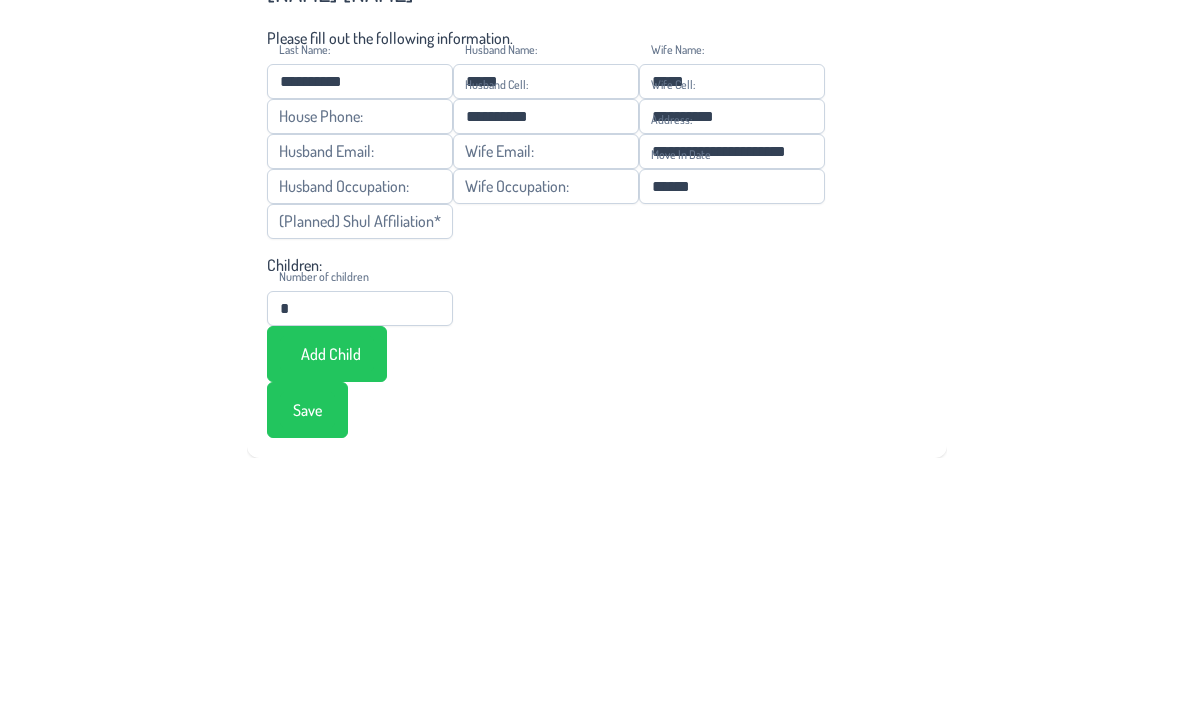 click on "(Planned) Shul Affiliation*" at bounding box center [360, 387] 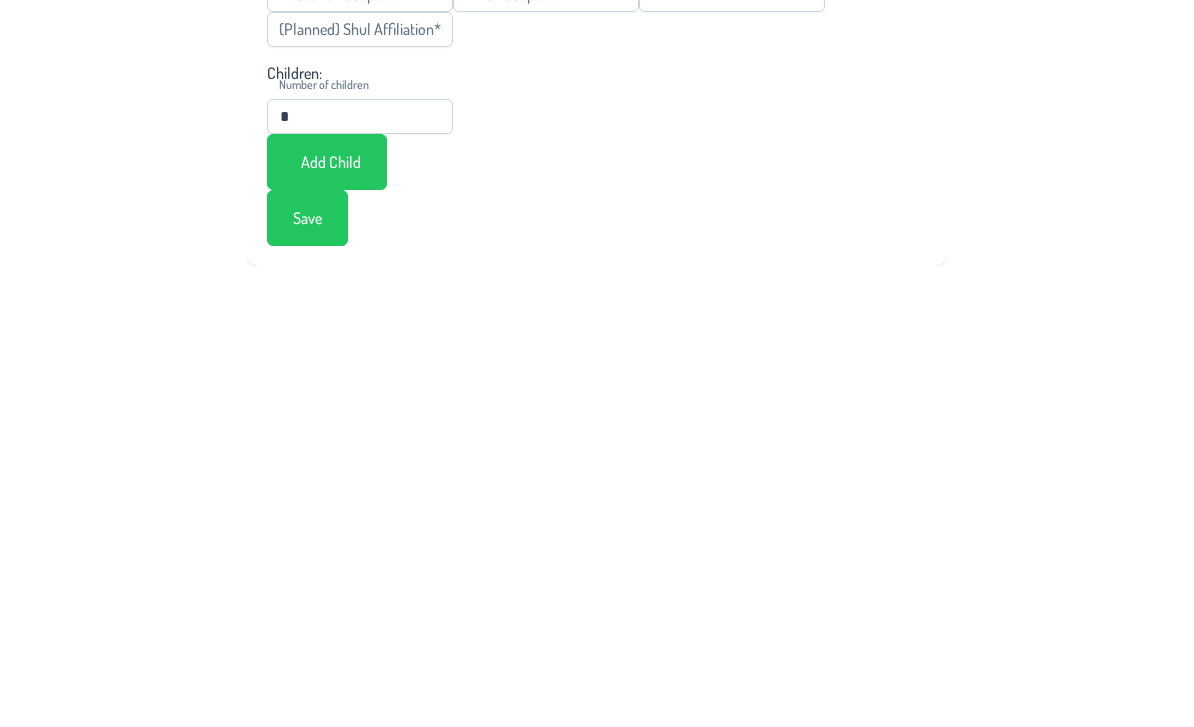 scroll, scrollTop: 48, scrollLeft: 0, axis: vertical 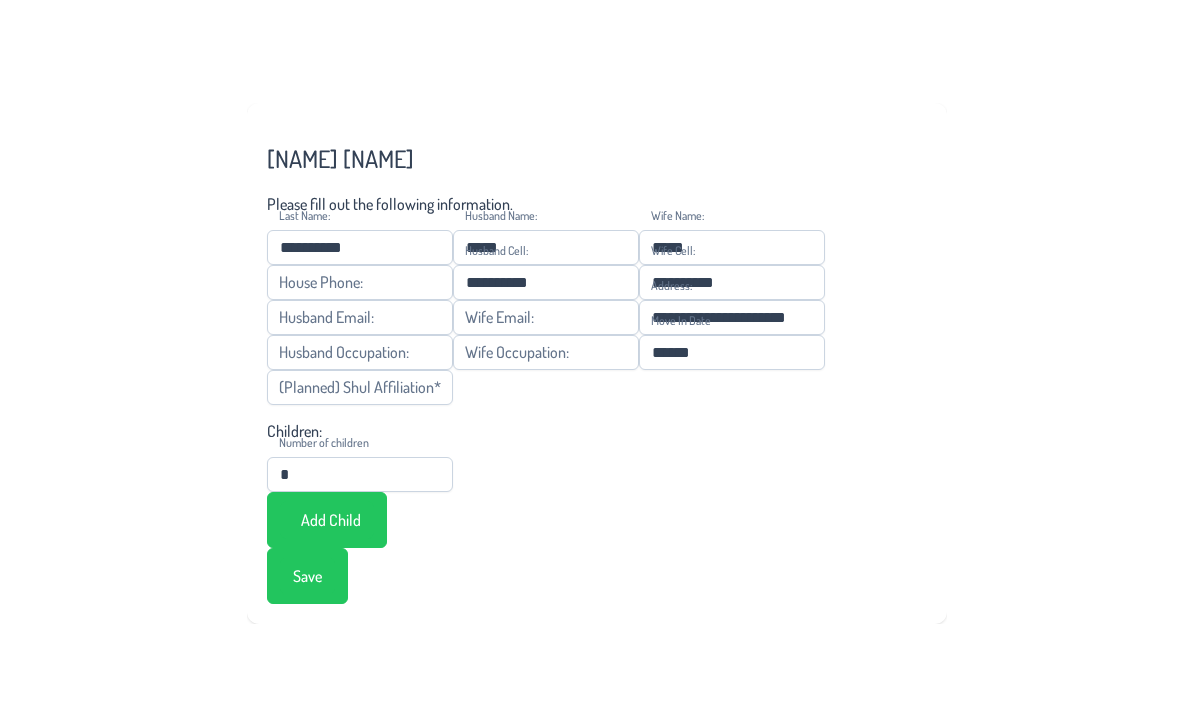 click on "**********" at bounding box center [597, 363] 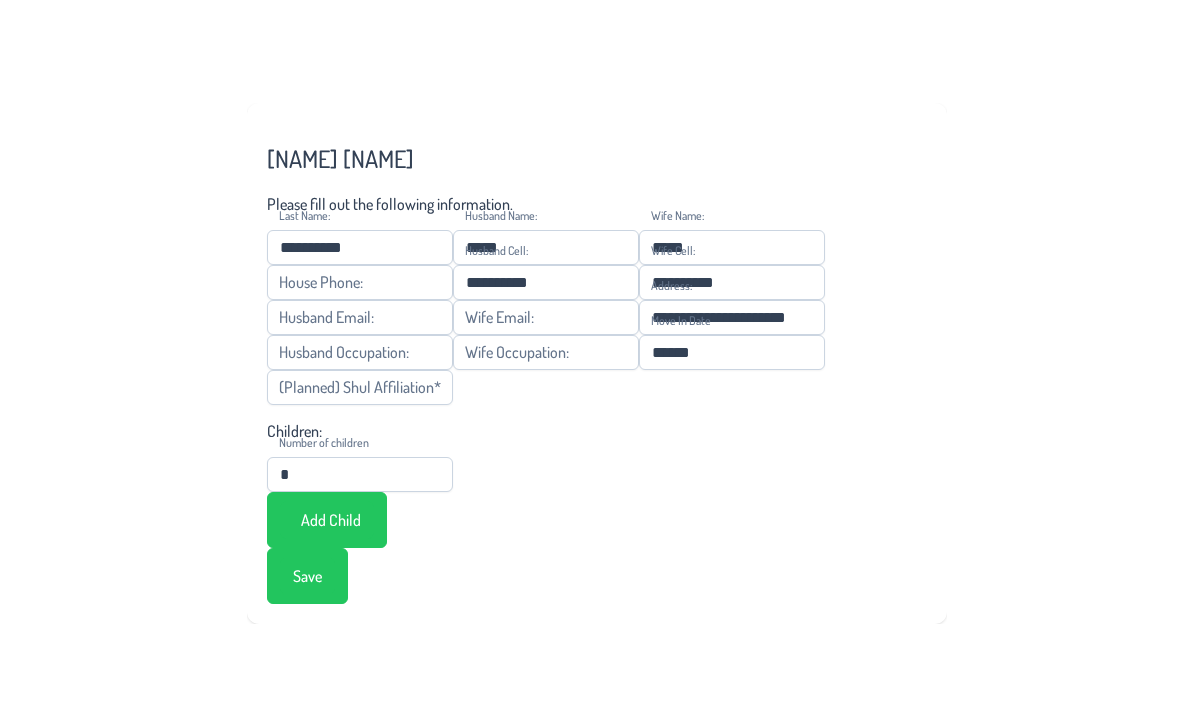 click on "**********" at bounding box center (597, 363) 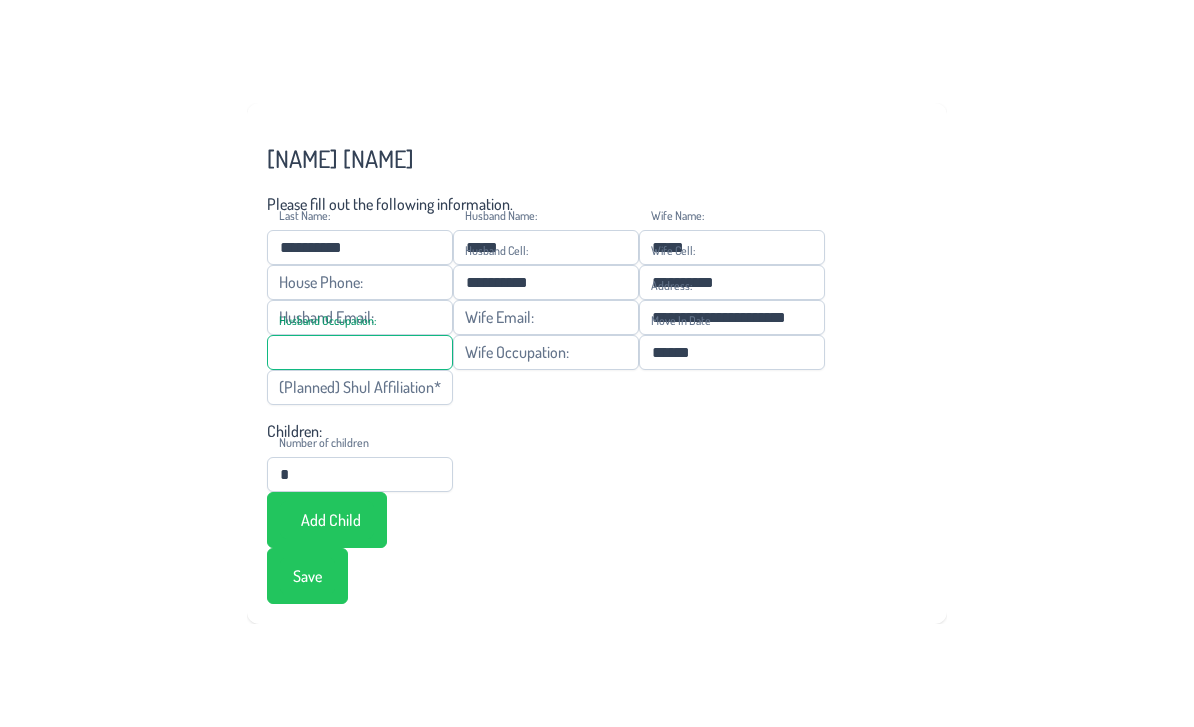 click on "Husband Occupation:" at bounding box center [360, 352] 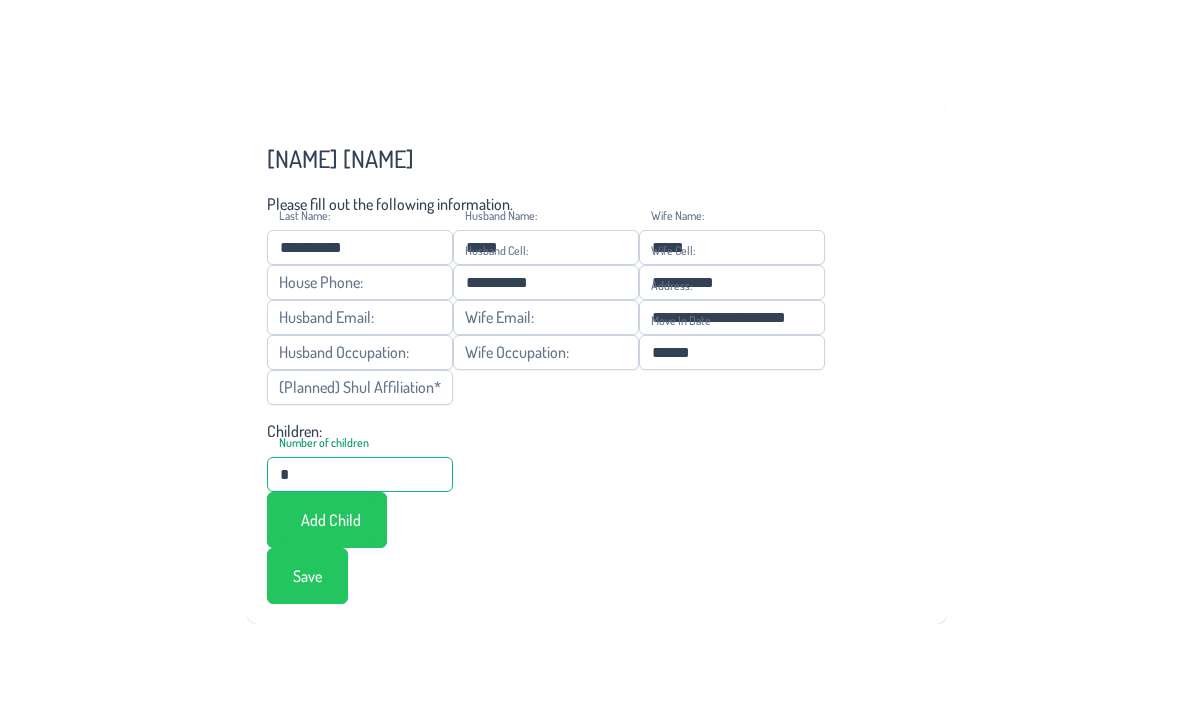 click on "*" at bounding box center (360, 474) 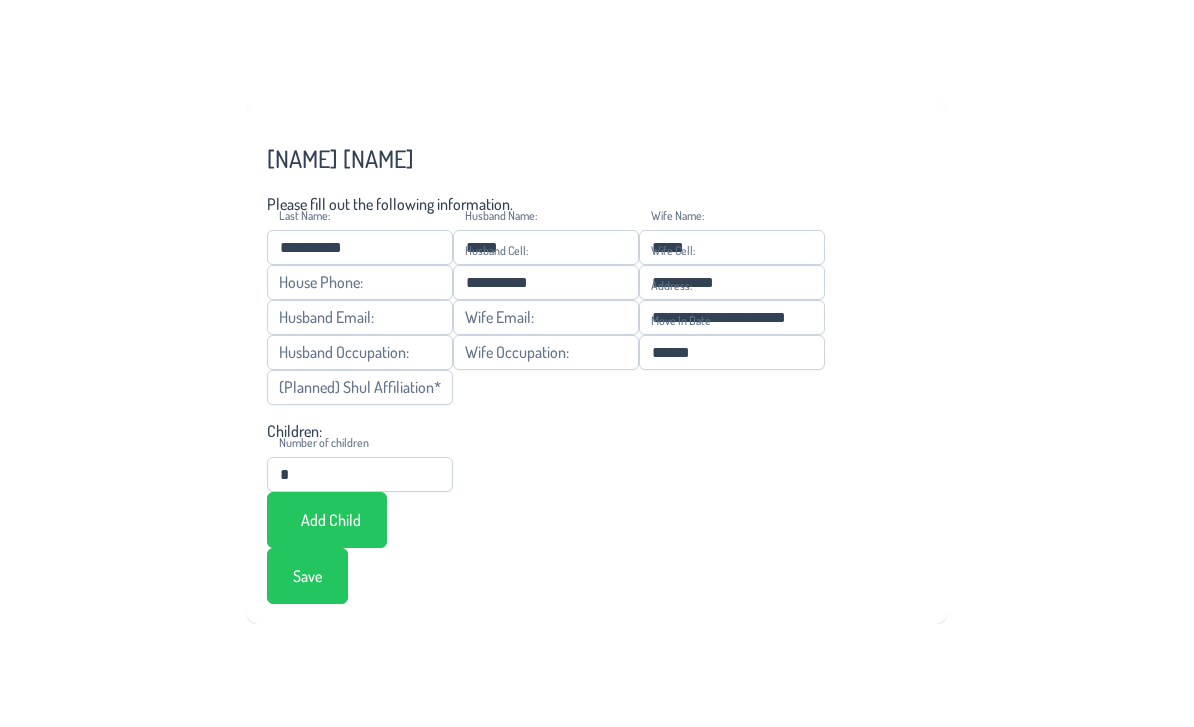 scroll, scrollTop: 19, scrollLeft: 0, axis: vertical 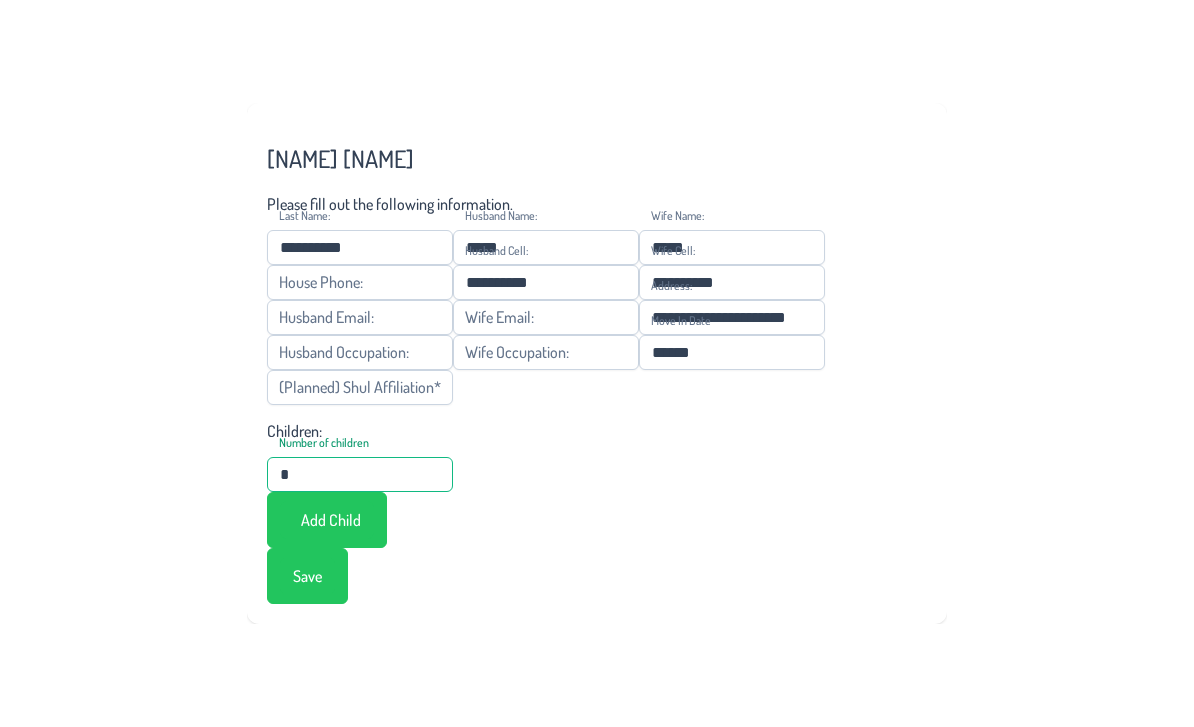 type on "*" 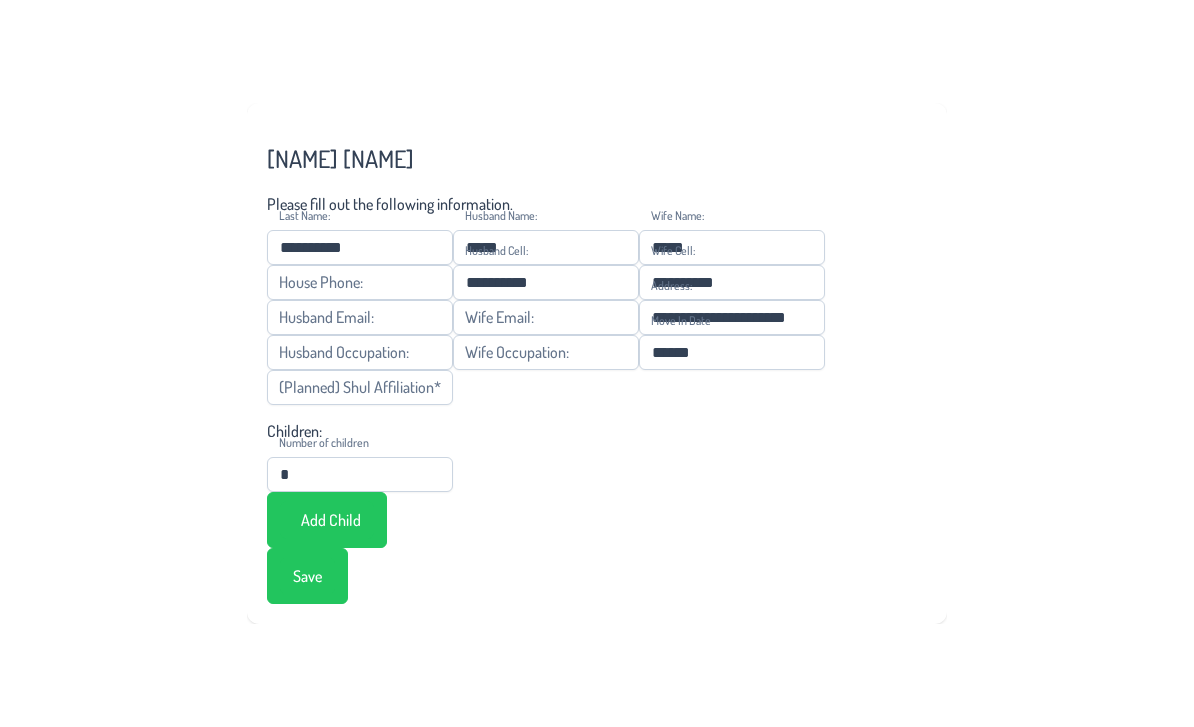 click on "**********" at bounding box center (597, 363) 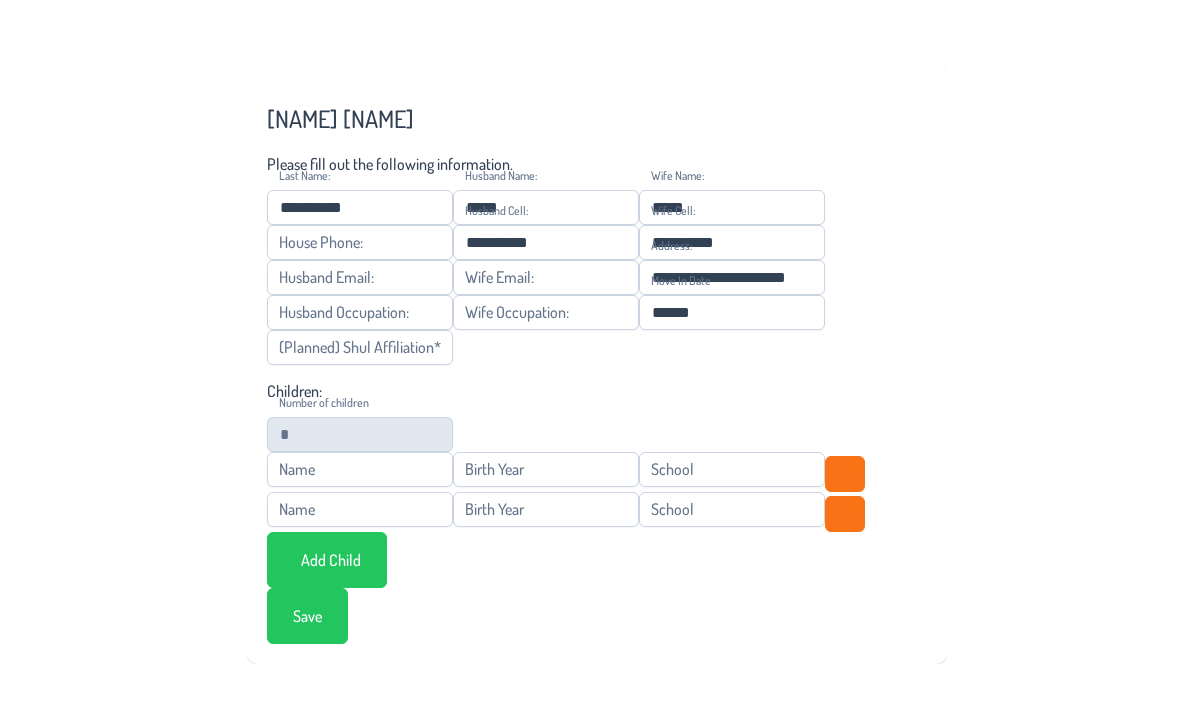 scroll, scrollTop: 100, scrollLeft: 0, axis: vertical 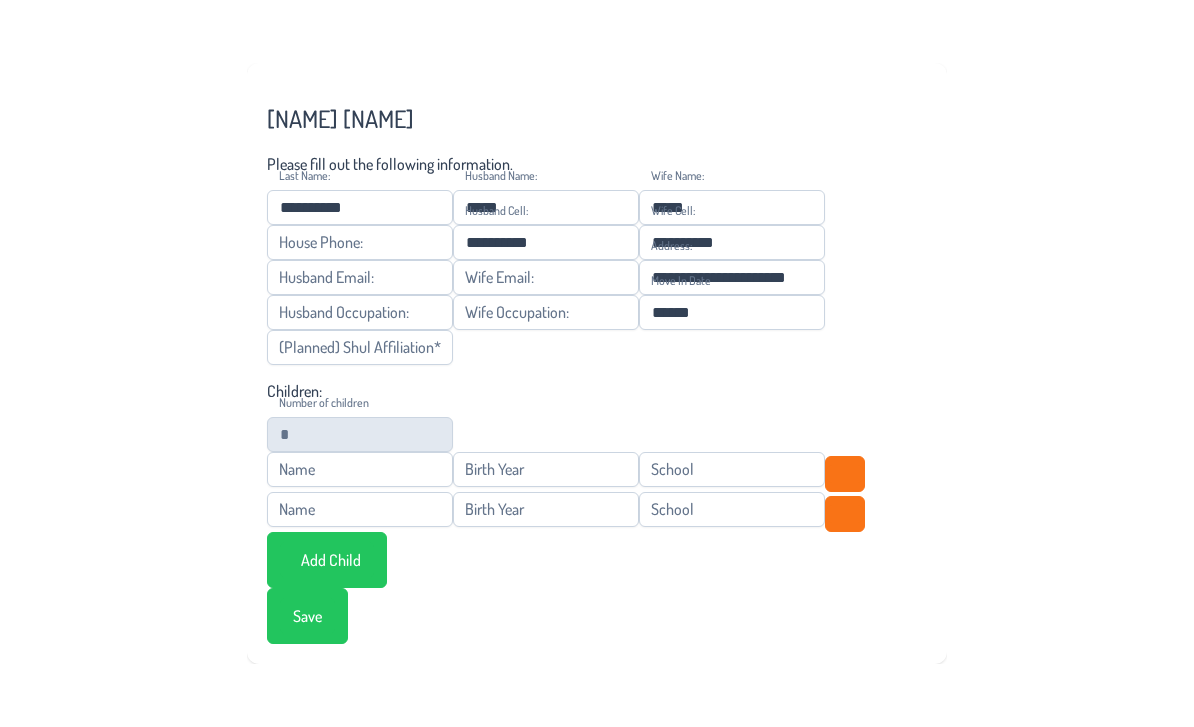 click on "Save" at bounding box center [327, 560] 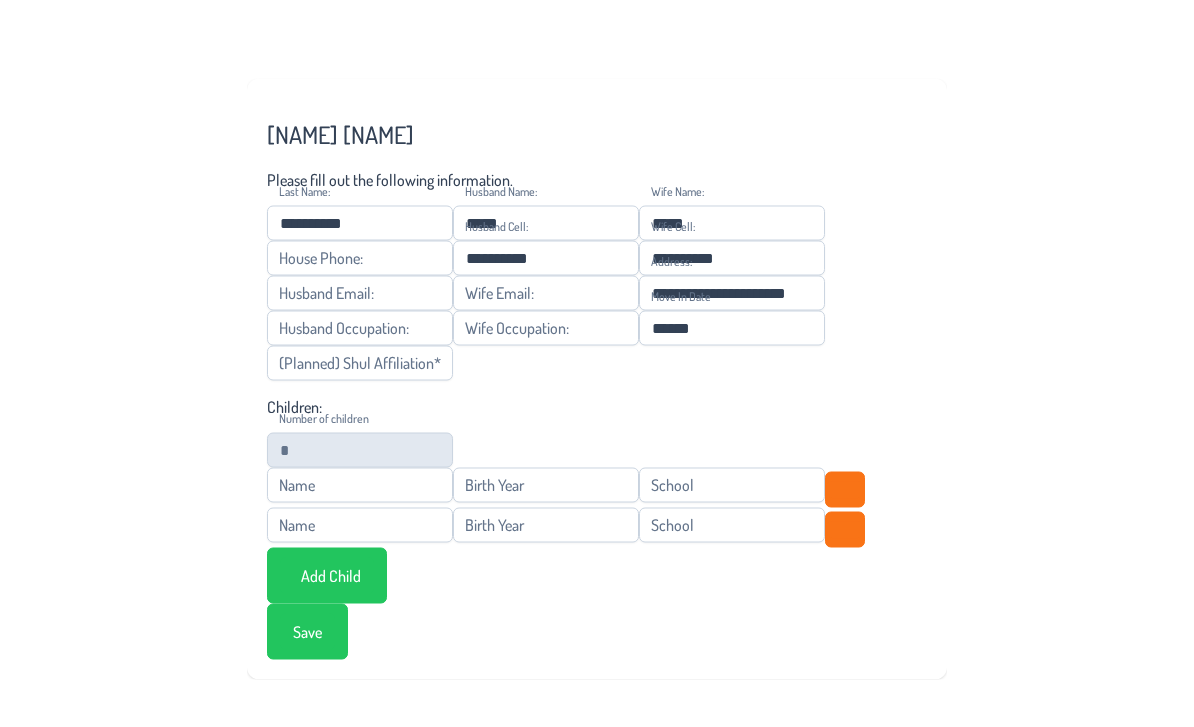 scroll, scrollTop: 48, scrollLeft: 0, axis: vertical 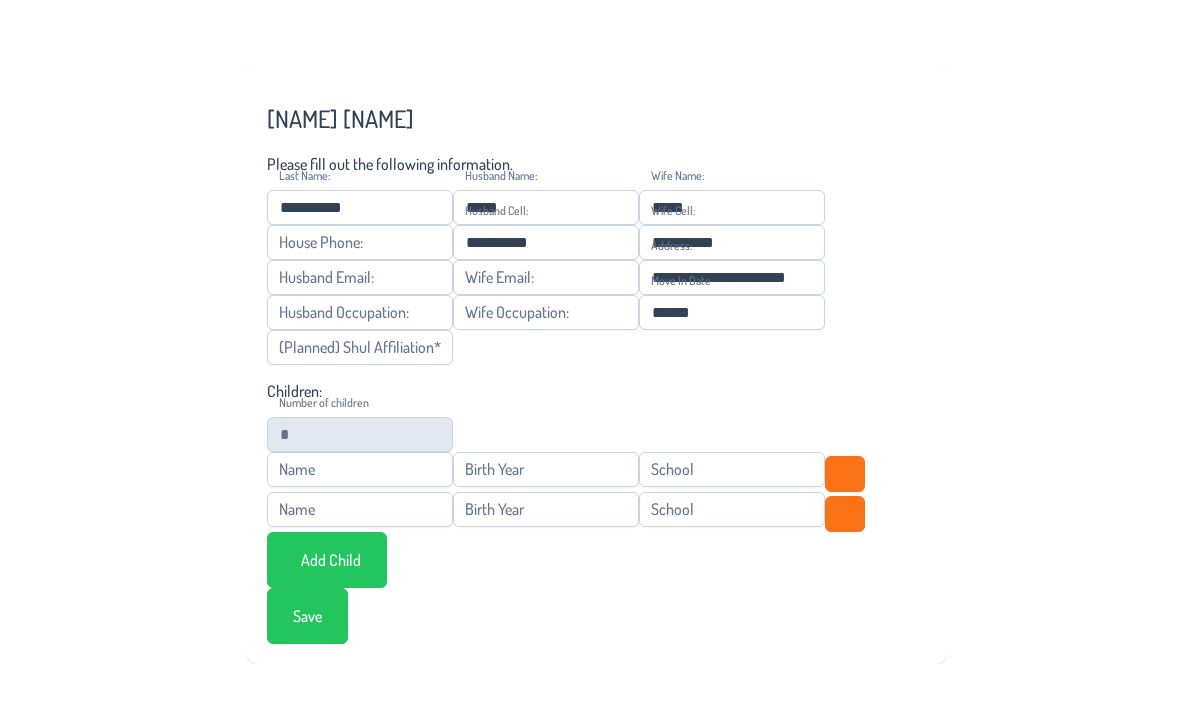click on "Save" at bounding box center [327, 560] 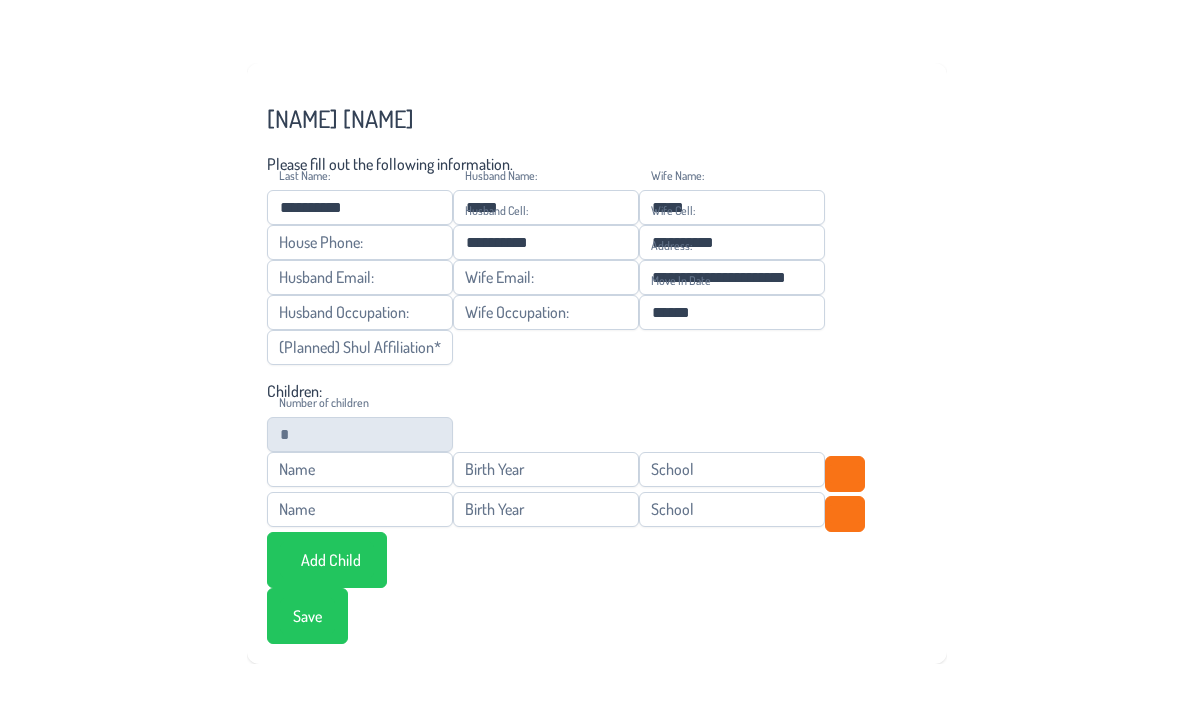 scroll, scrollTop: 100, scrollLeft: 0, axis: vertical 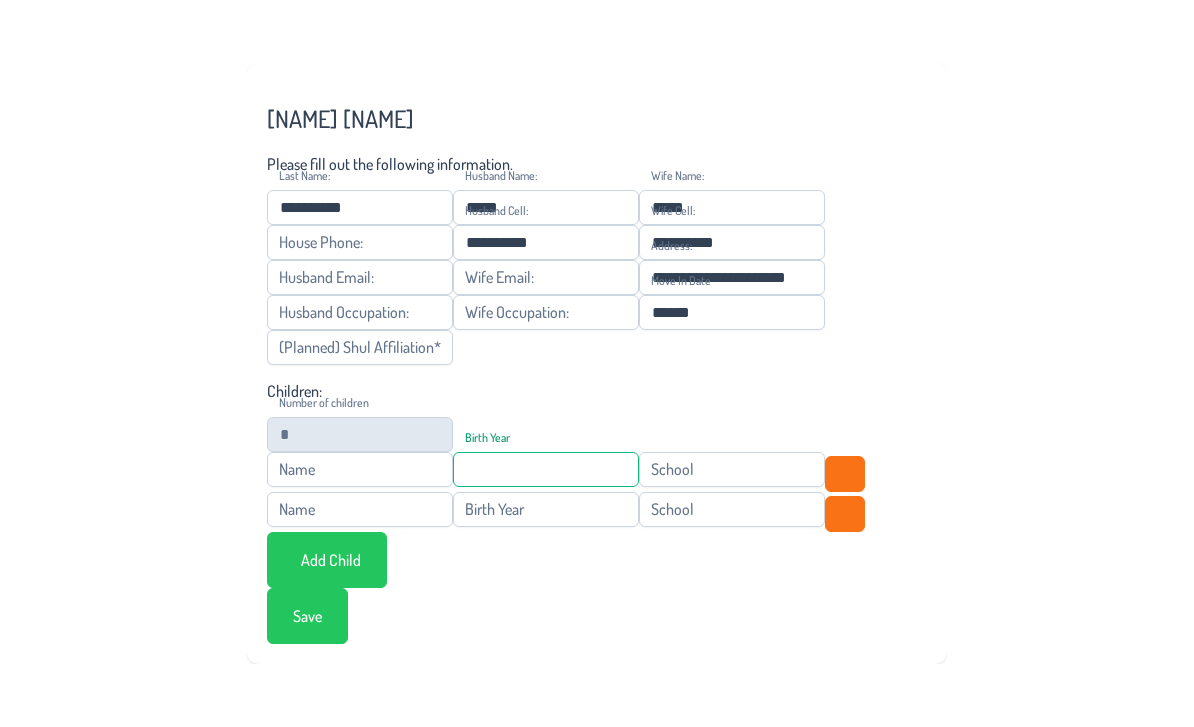 click at bounding box center (360, 469) 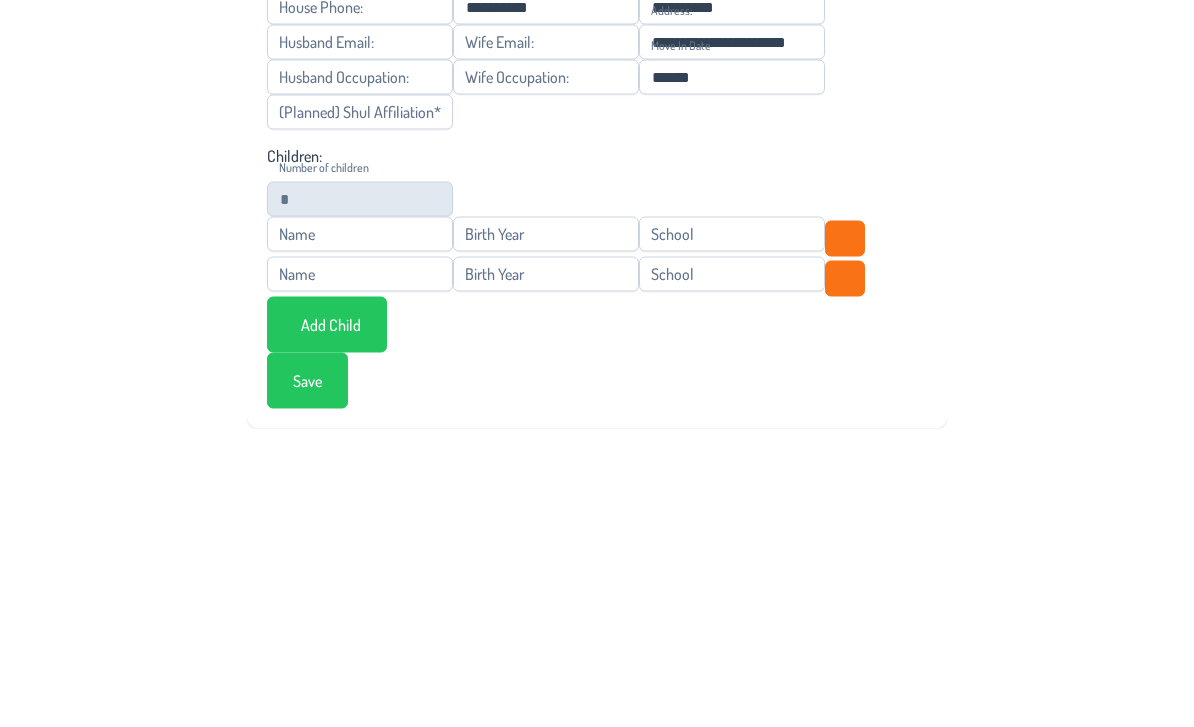 click at bounding box center [360, 469] 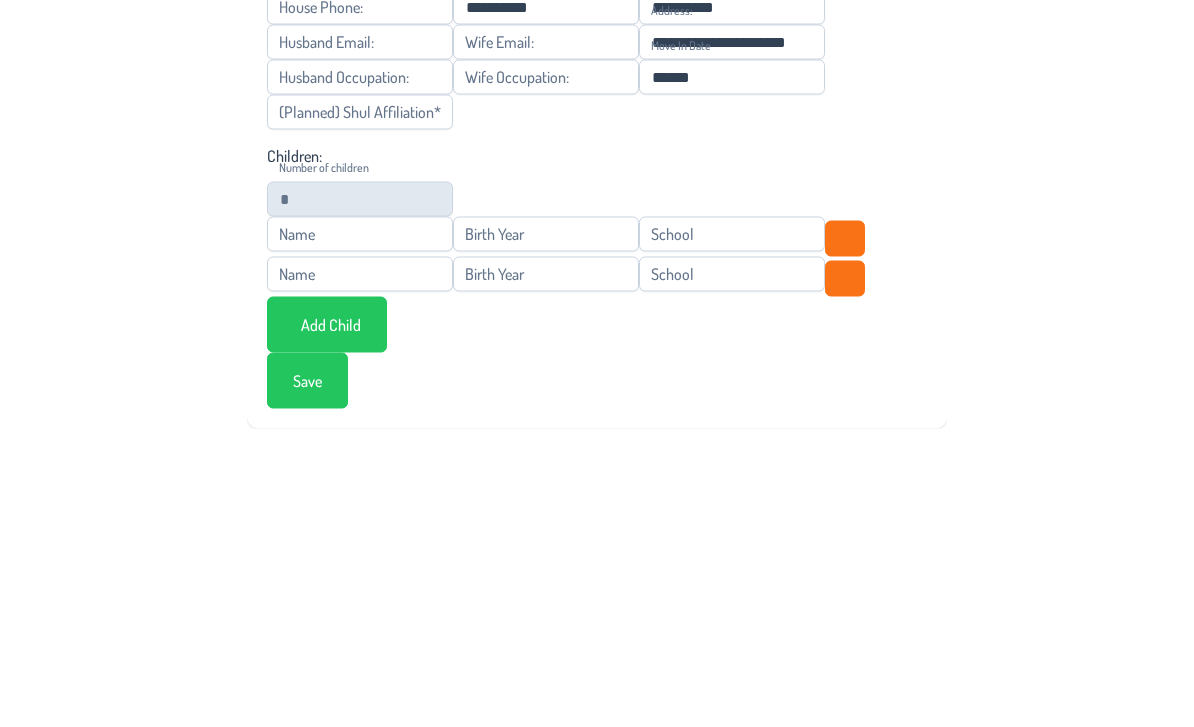 click at bounding box center (546, 469) 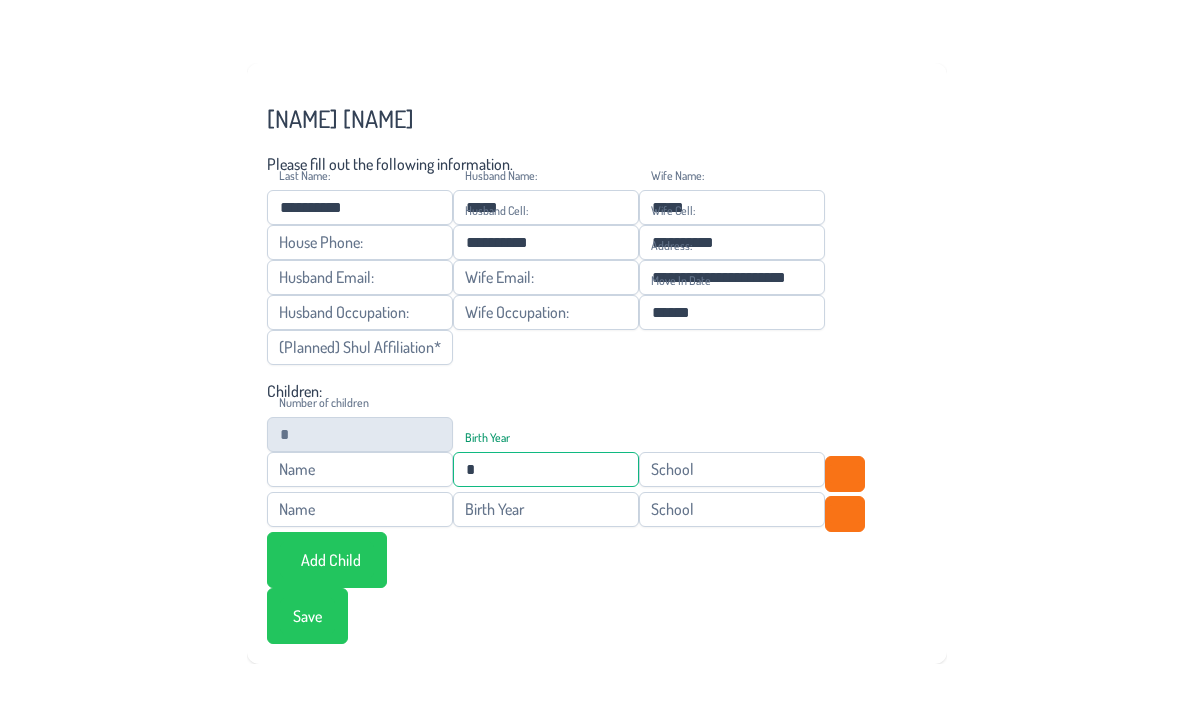 click on "*" at bounding box center (546, 469) 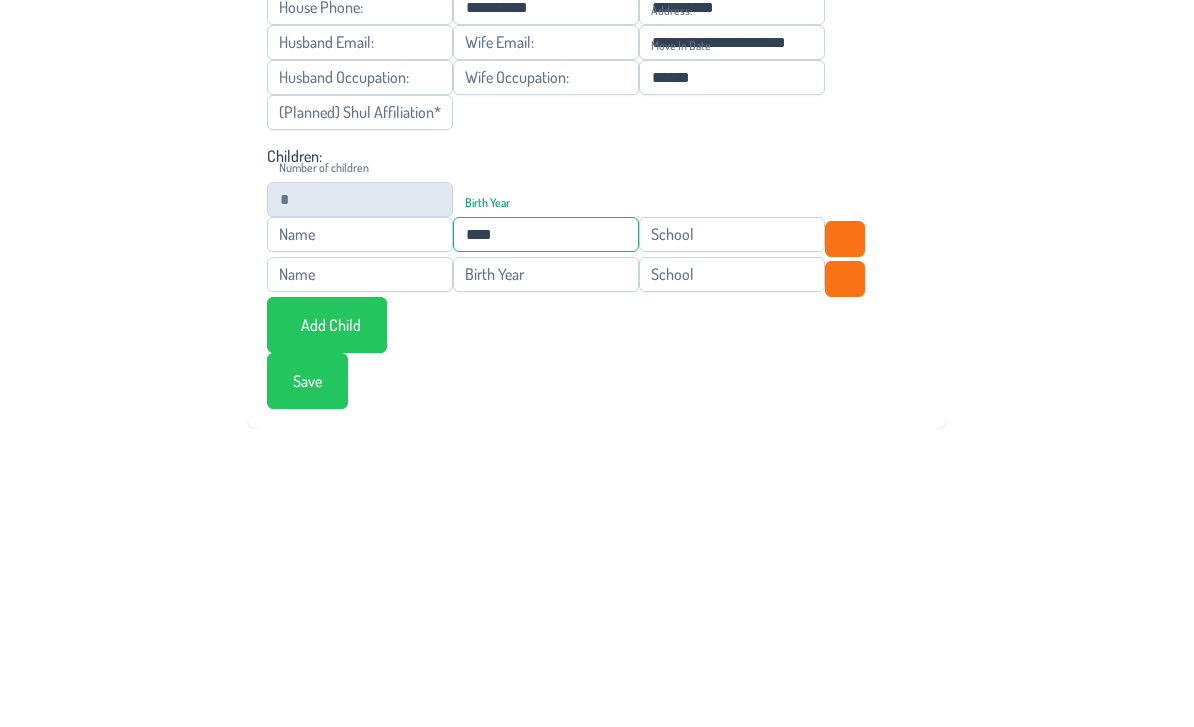 type on "****" 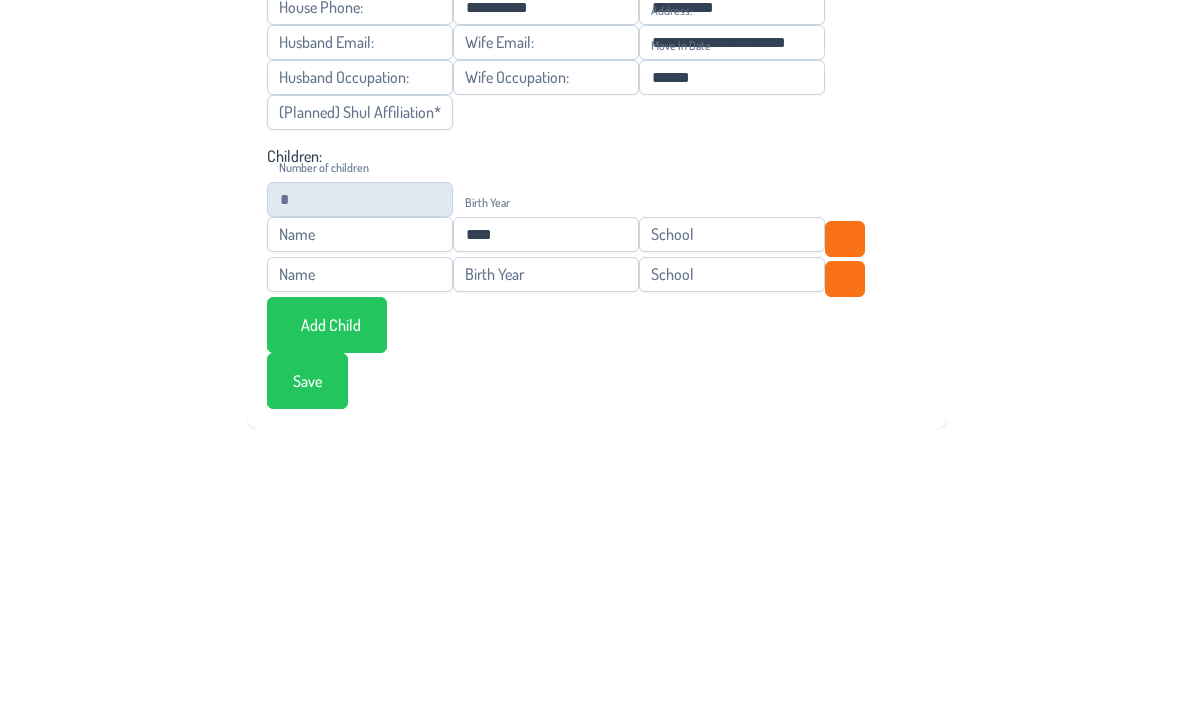 click at bounding box center (360, 509) 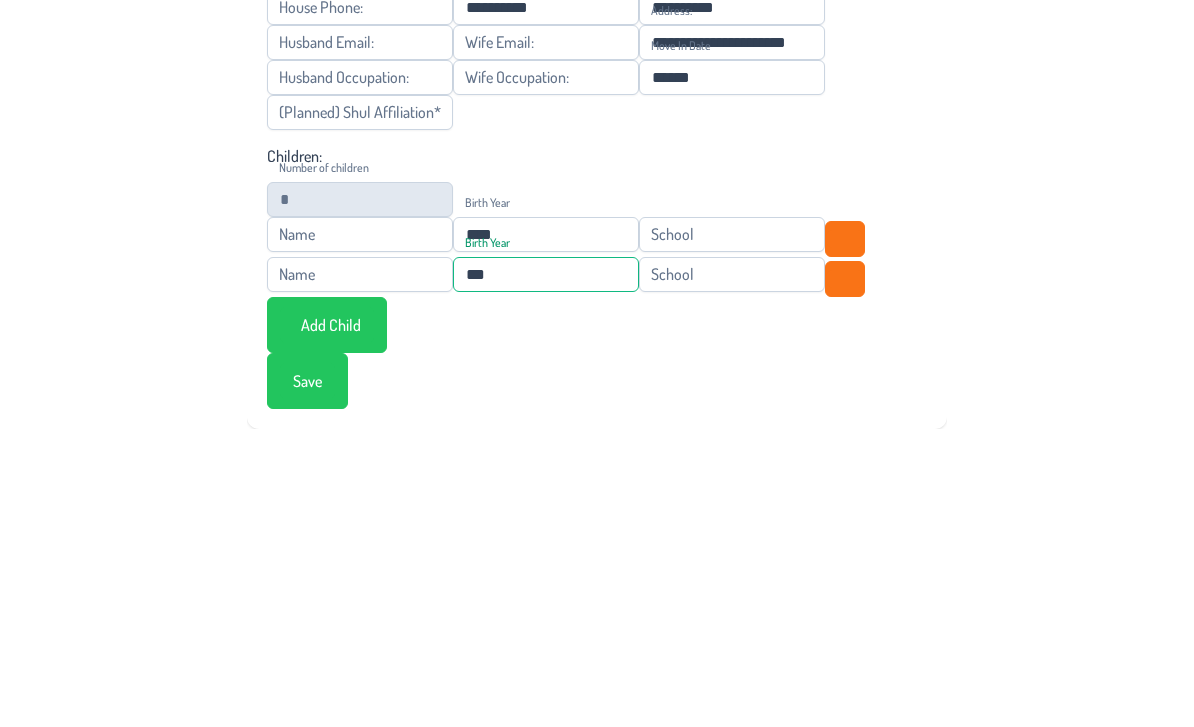 type on "****" 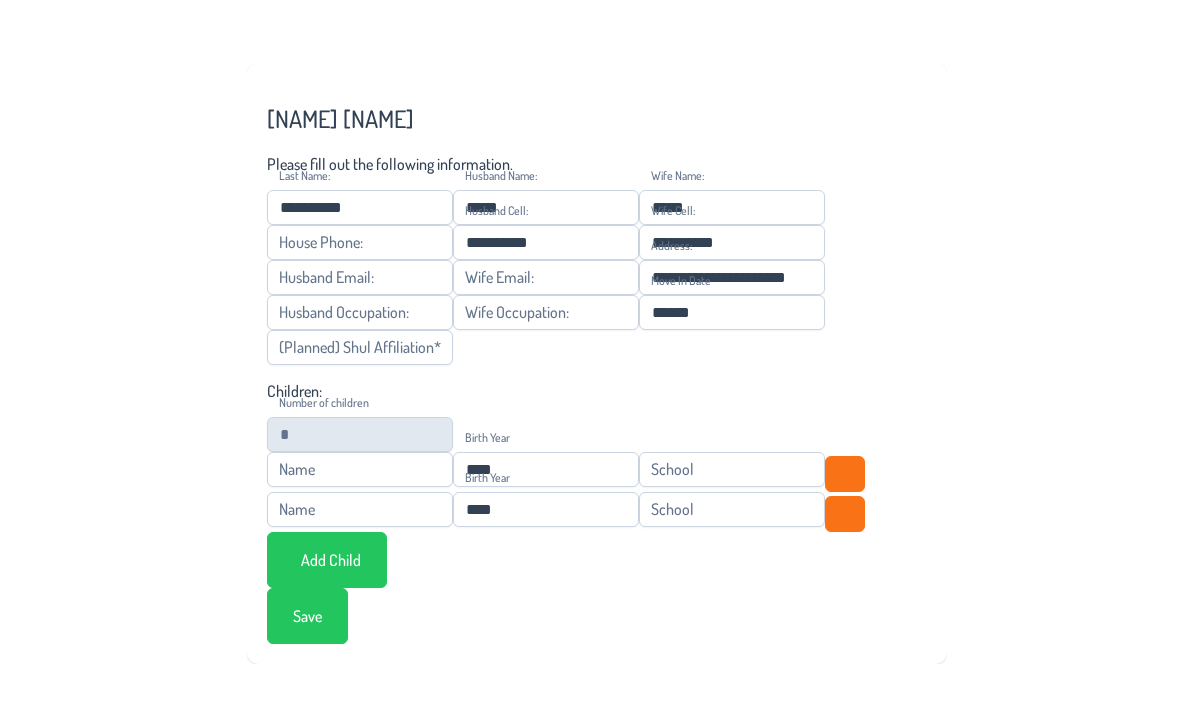 click on "Save" at bounding box center [327, 560] 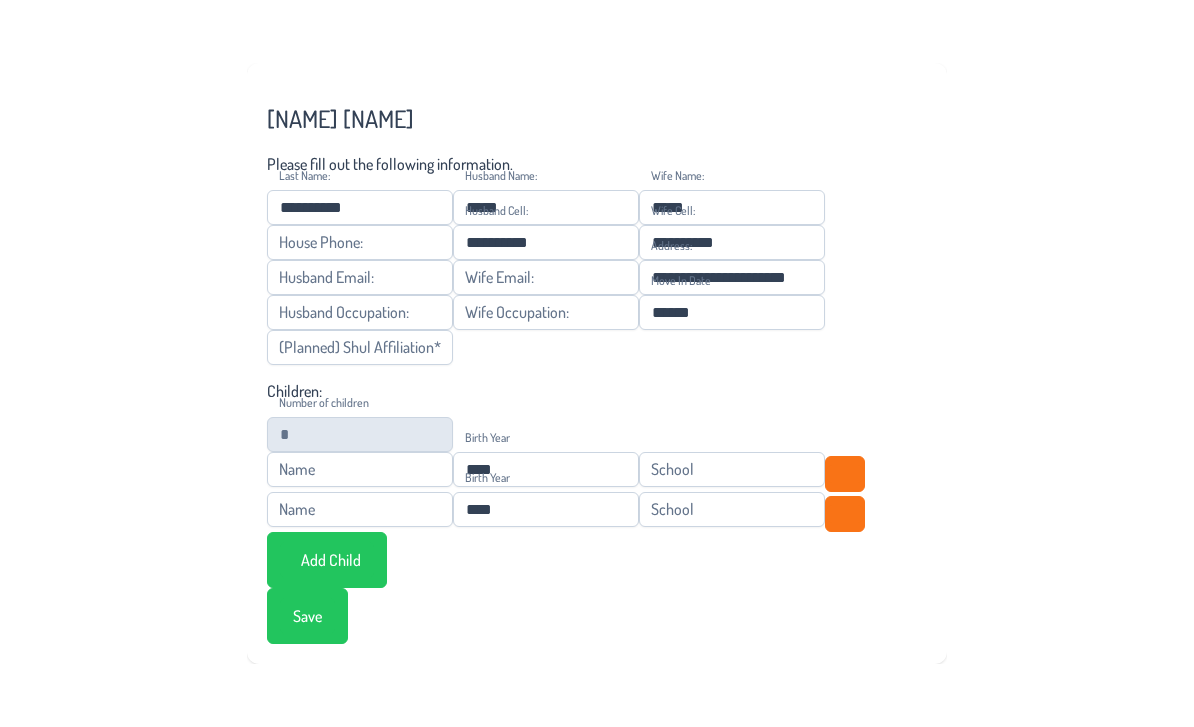 click on "Save" at bounding box center [327, 560] 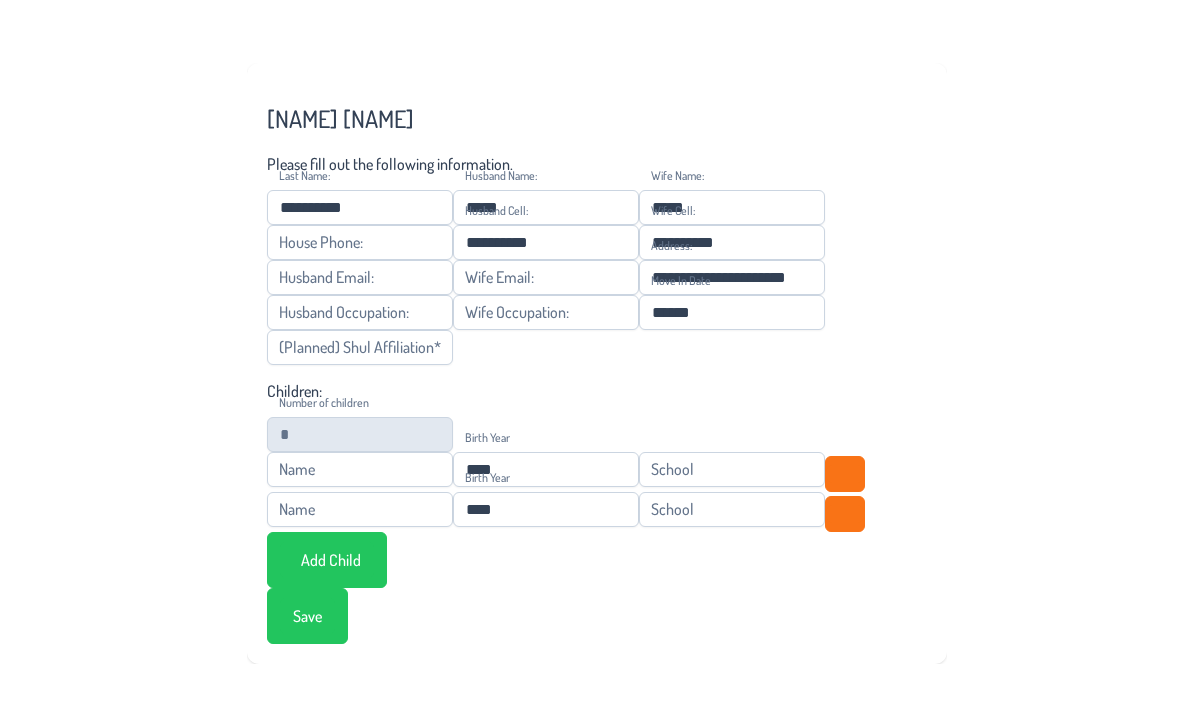 scroll, scrollTop: 100, scrollLeft: 0, axis: vertical 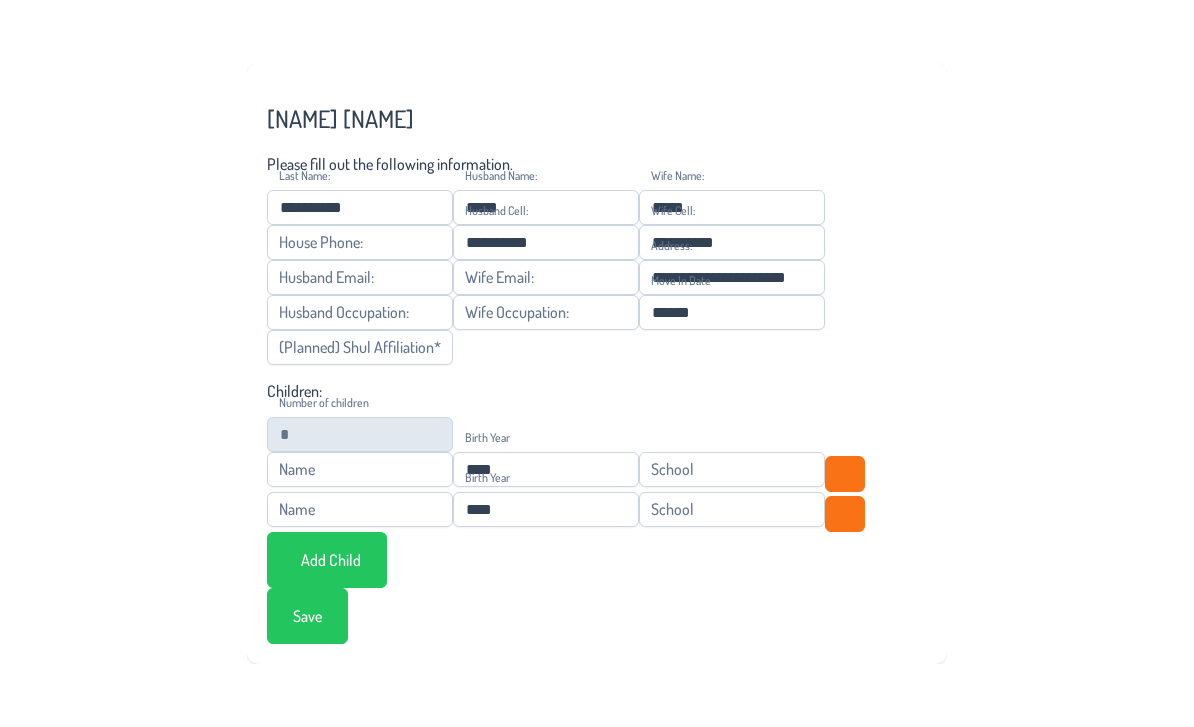 click on "Save" at bounding box center (327, 560) 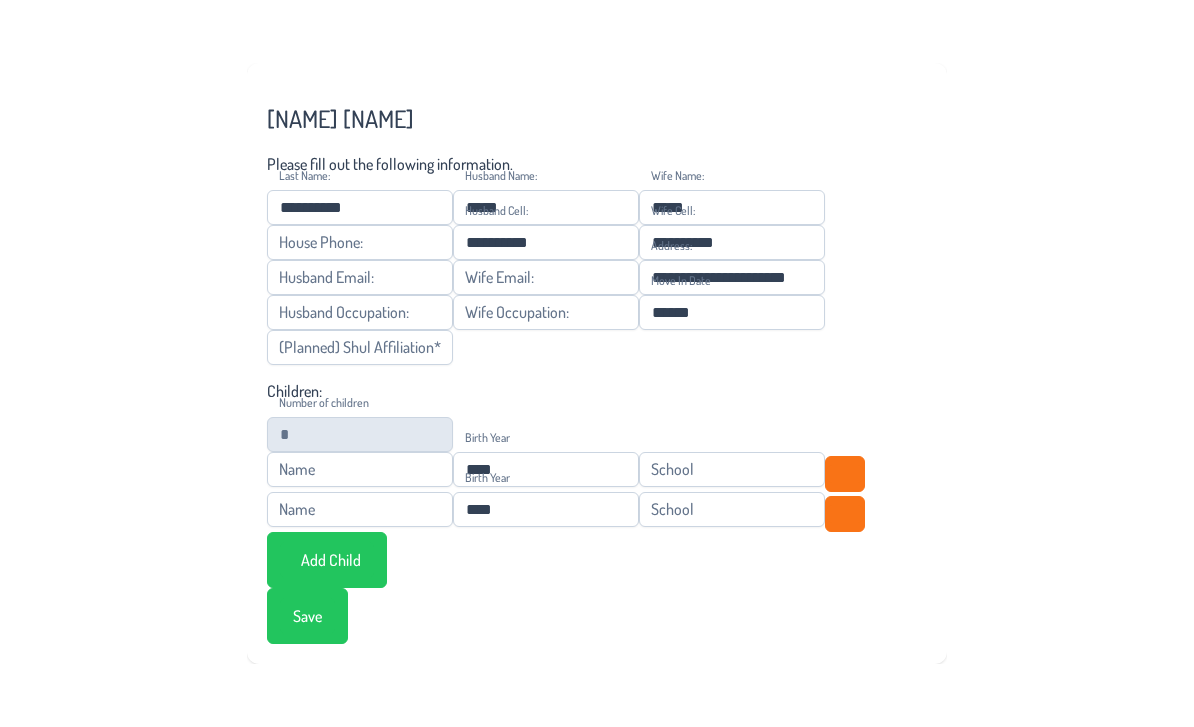 scroll, scrollTop: 100, scrollLeft: 0, axis: vertical 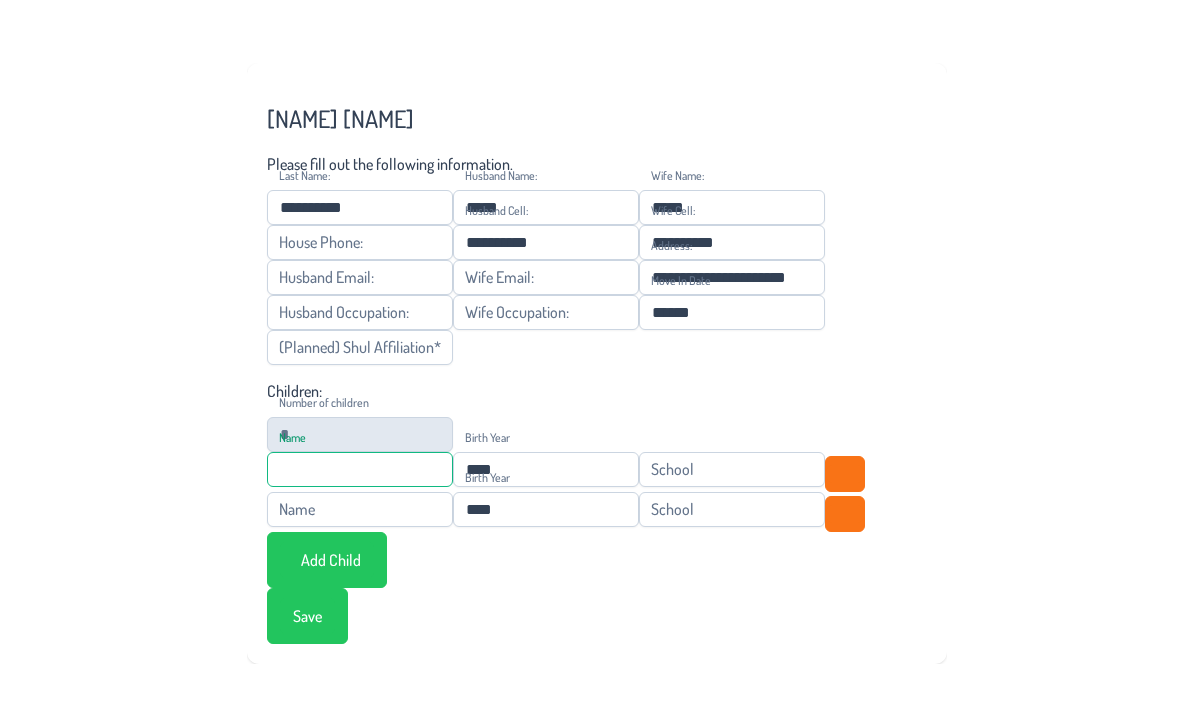 click at bounding box center [360, 469] 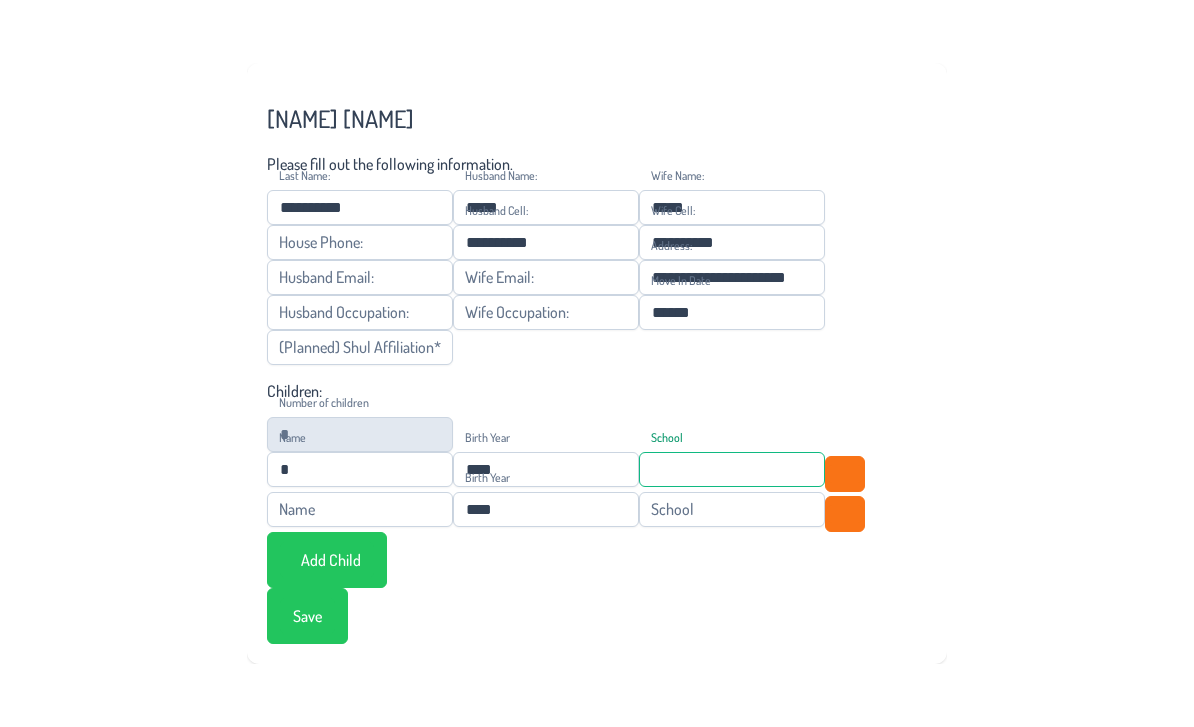 click at bounding box center (732, 469) 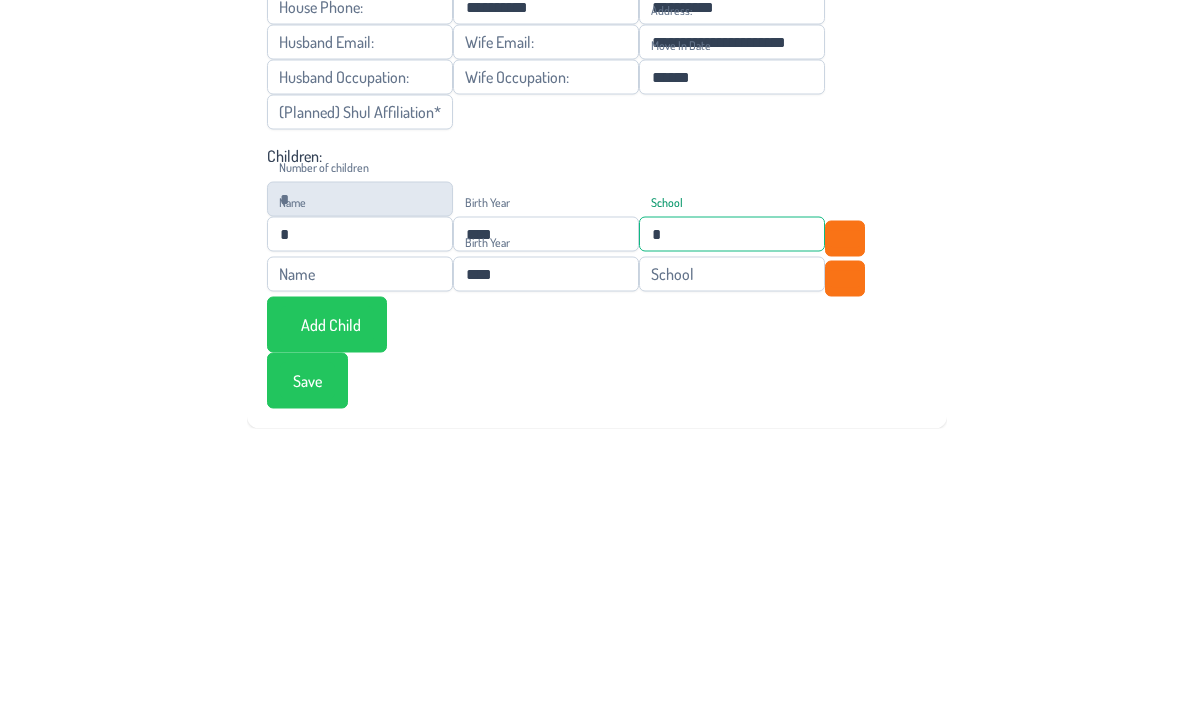 type on "*" 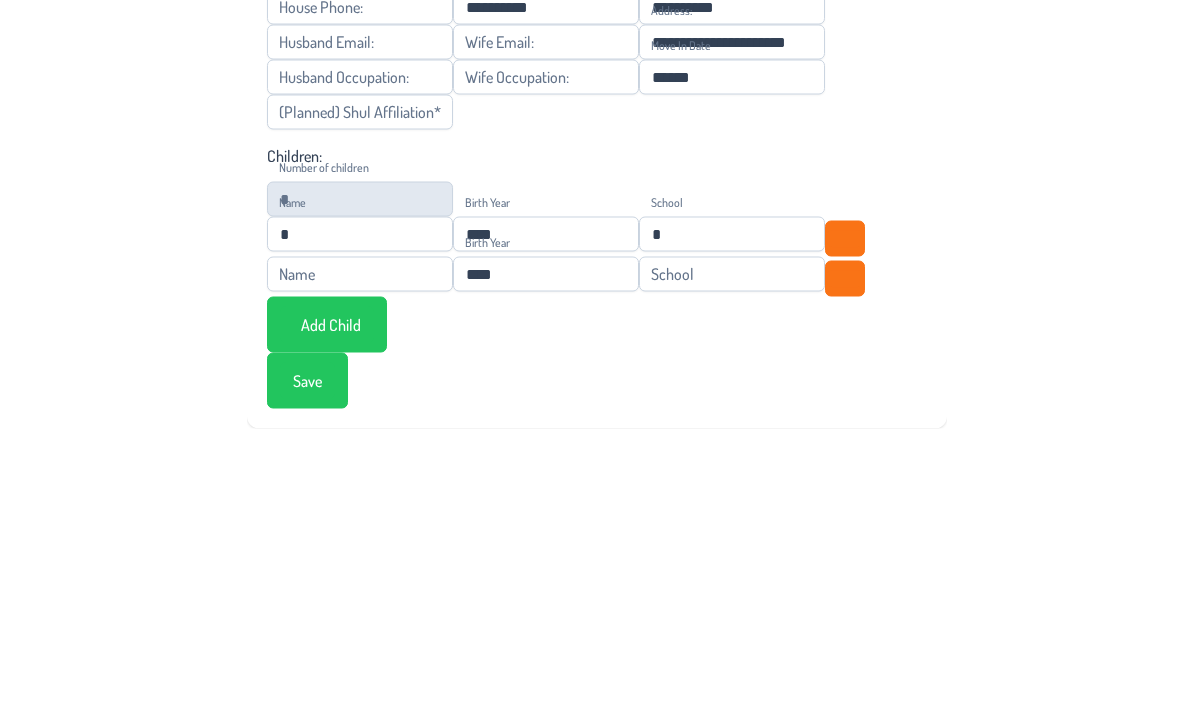 click at bounding box center [360, 509] 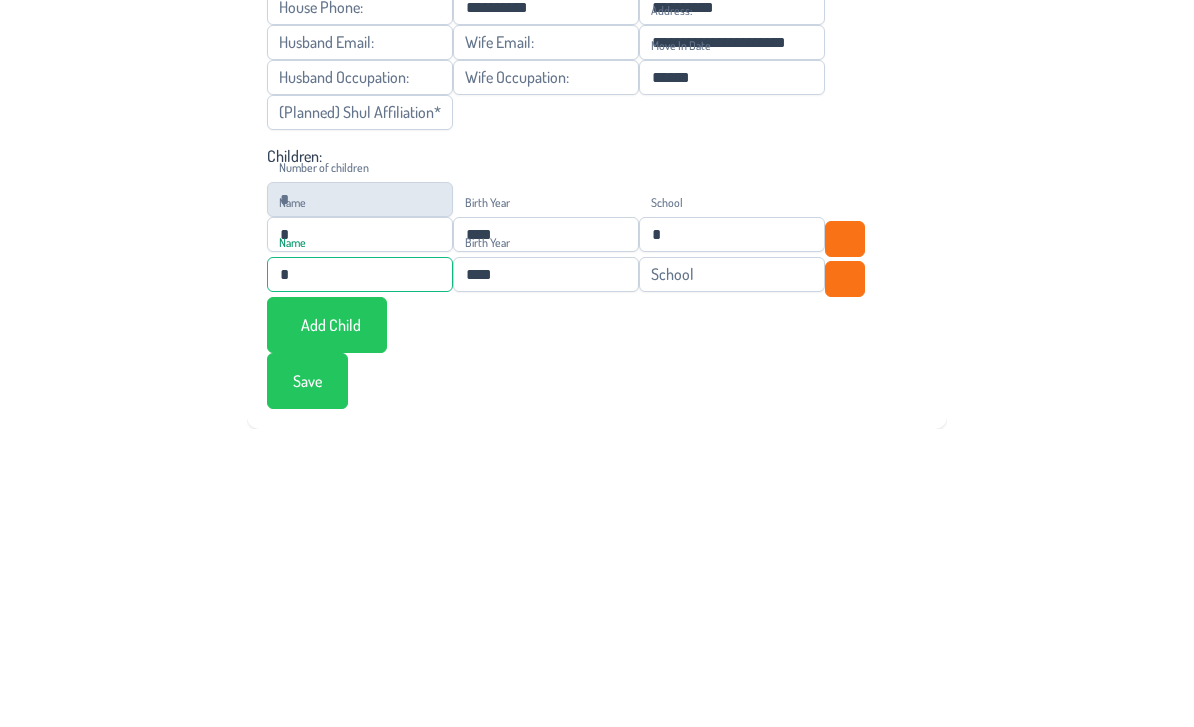 type on "*" 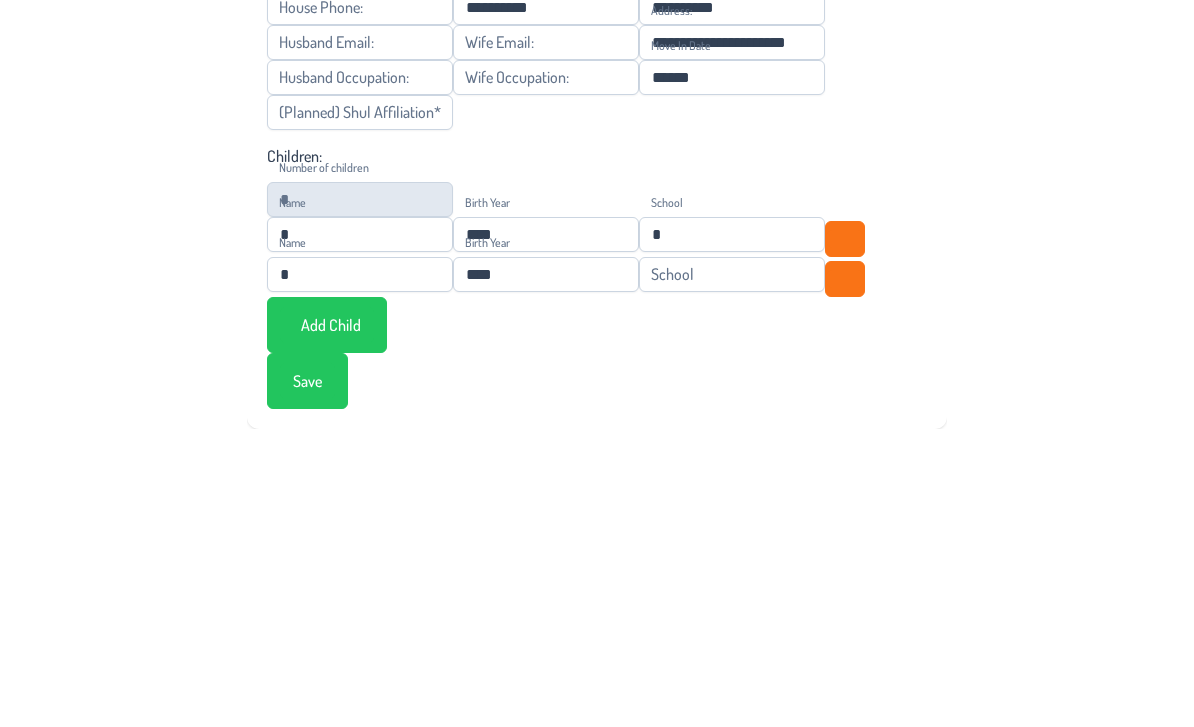click at bounding box center [732, 509] 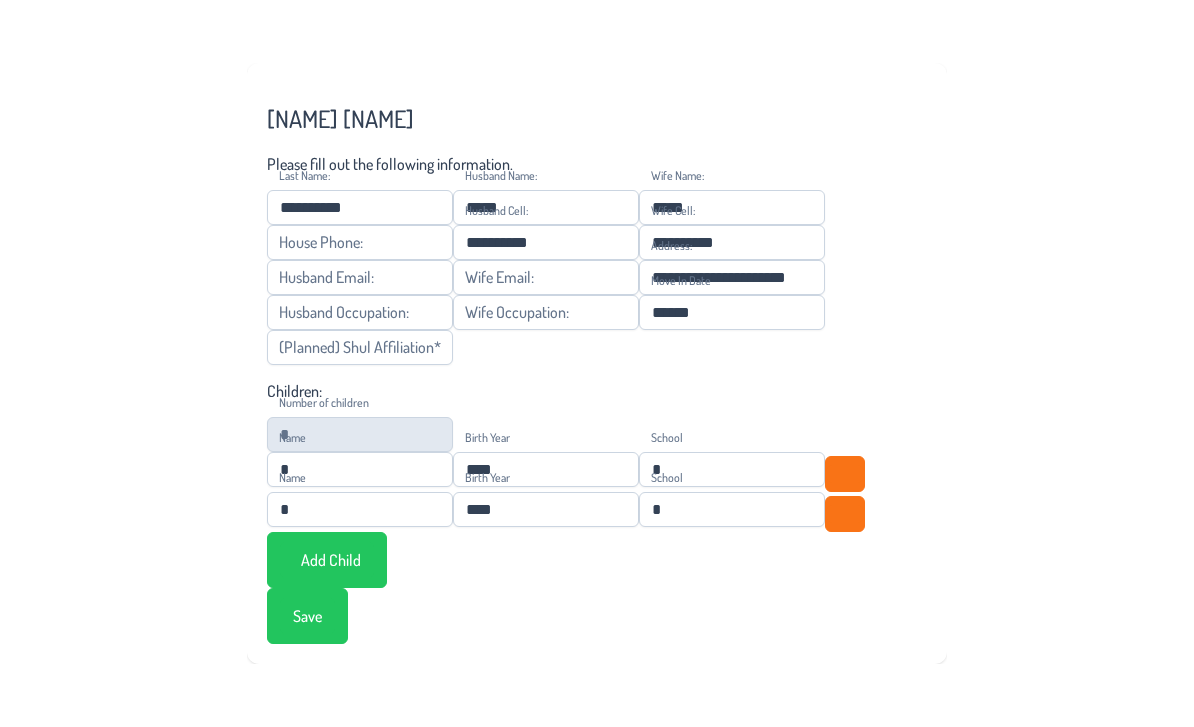 click on "Save" at bounding box center [327, 560] 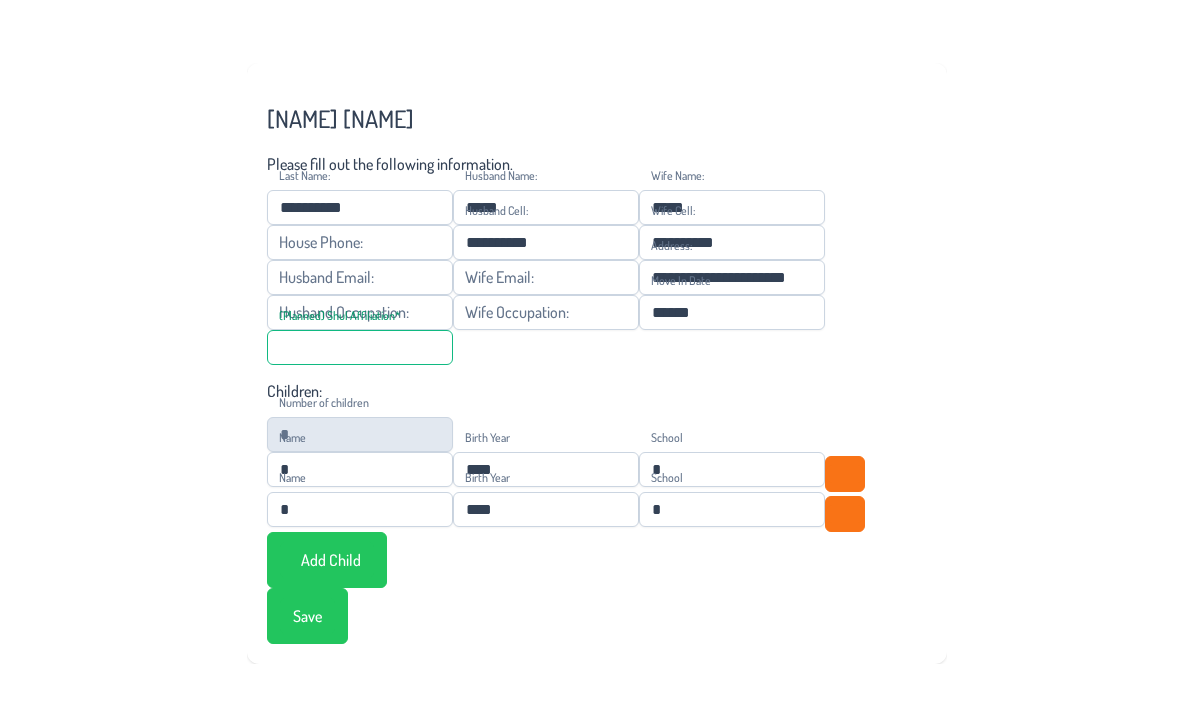 click on "(Planned) Shul Affiliation*" at bounding box center [360, 347] 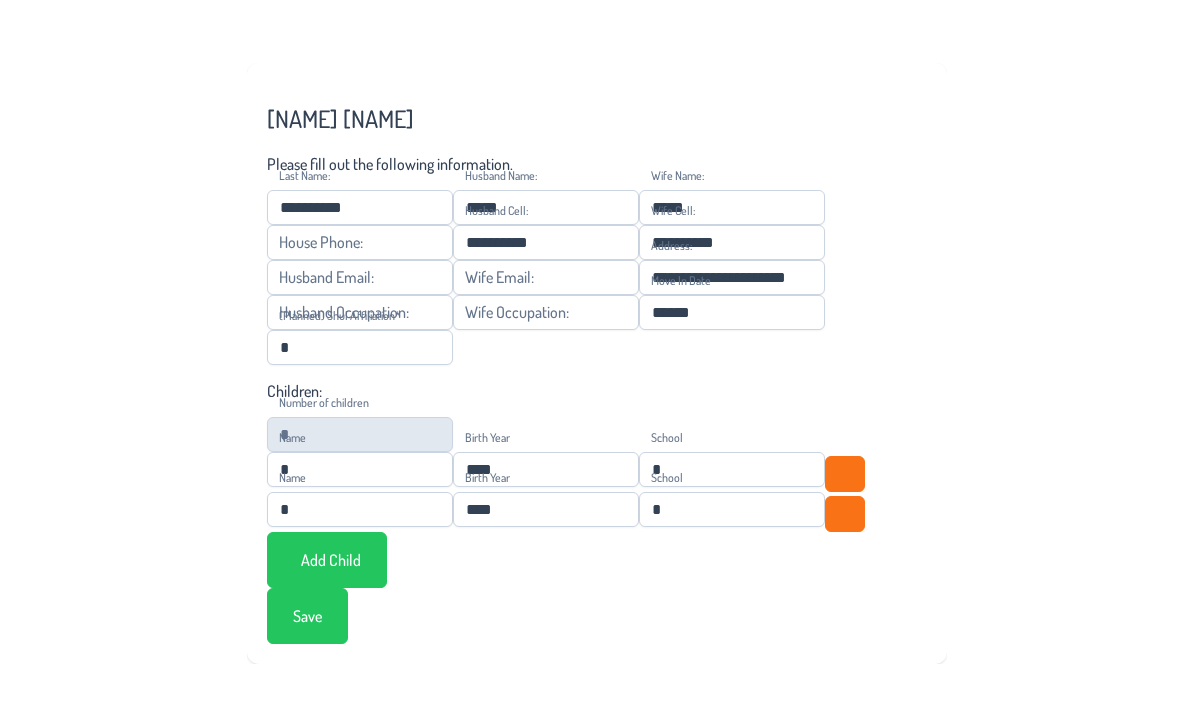 type on "*" 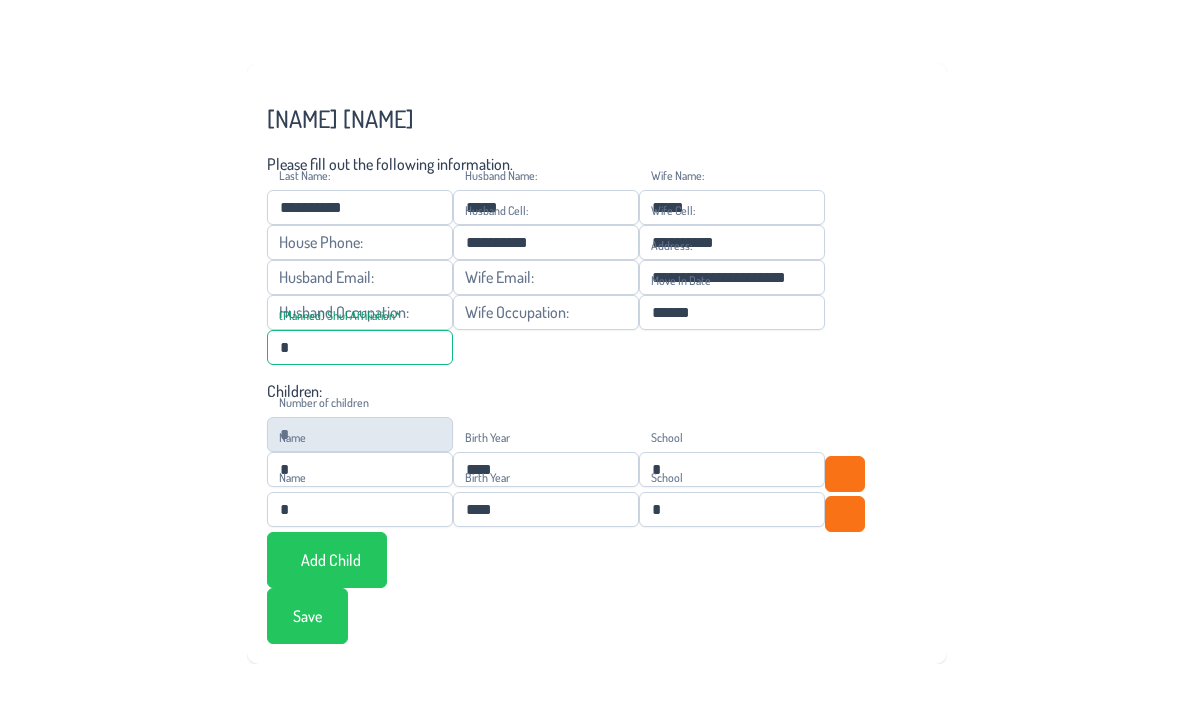 click on "Save" at bounding box center [327, 560] 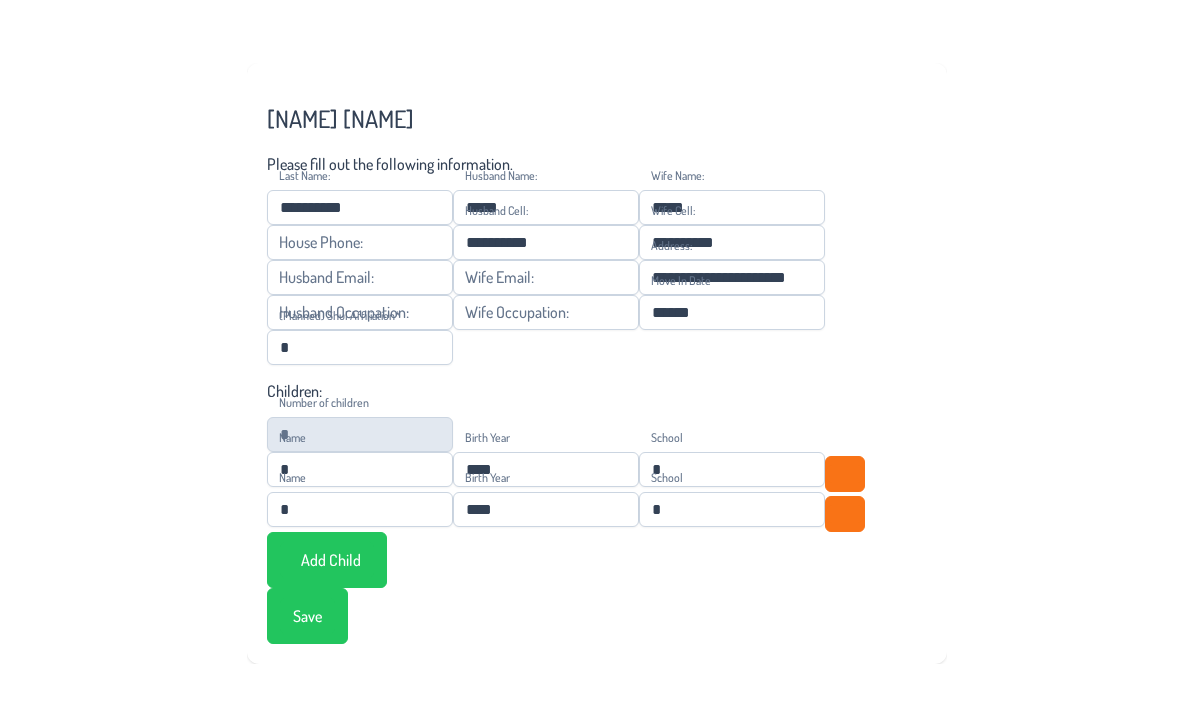scroll, scrollTop: 100, scrollLeft: 0, axis: vertical 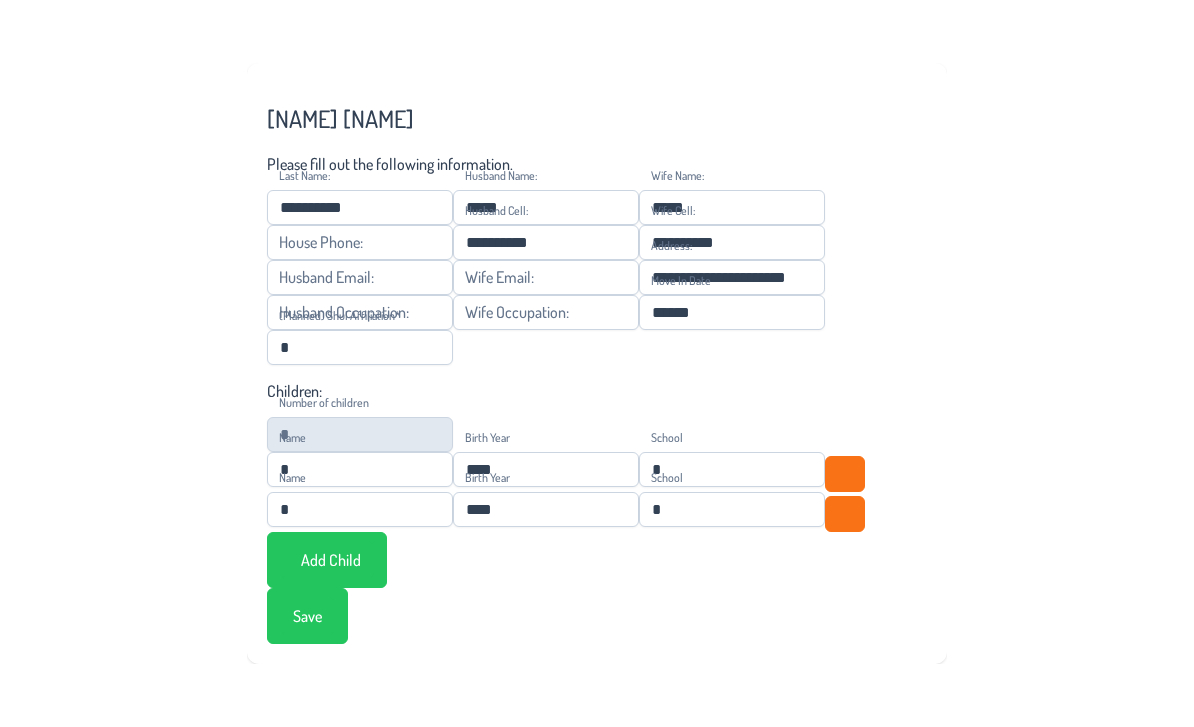 click on "**********" at bounding box center (597, 363) 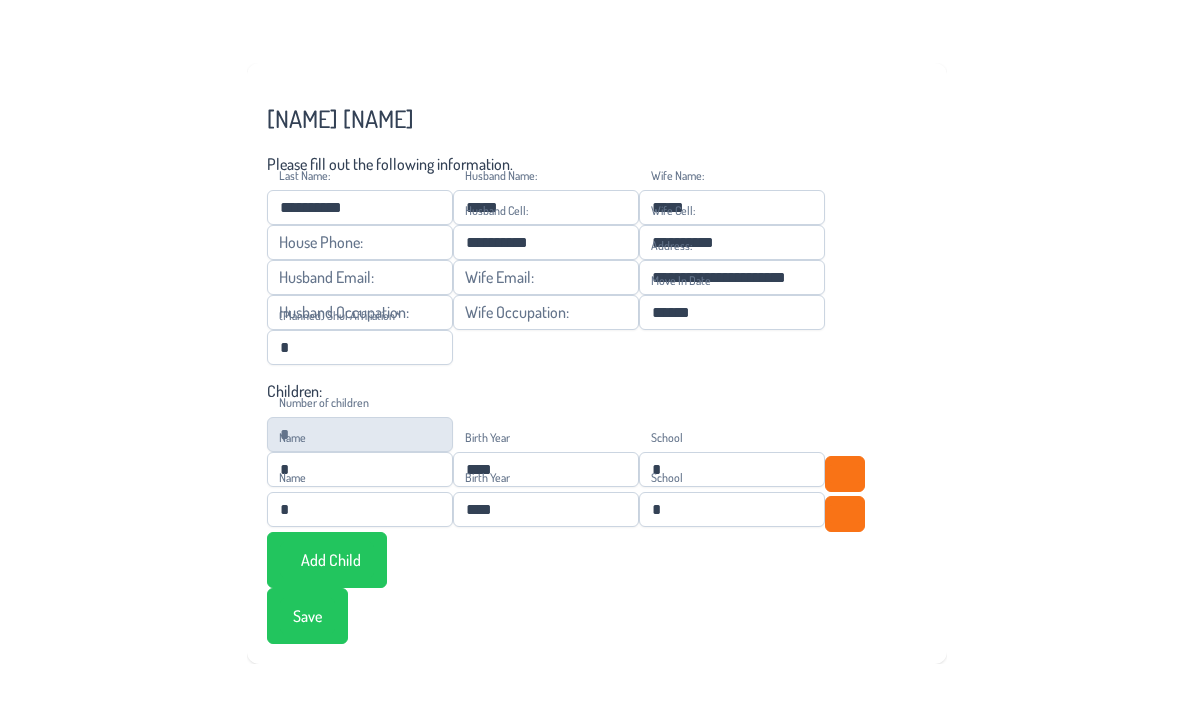 click on "Save" at bounding box center (327, 560) 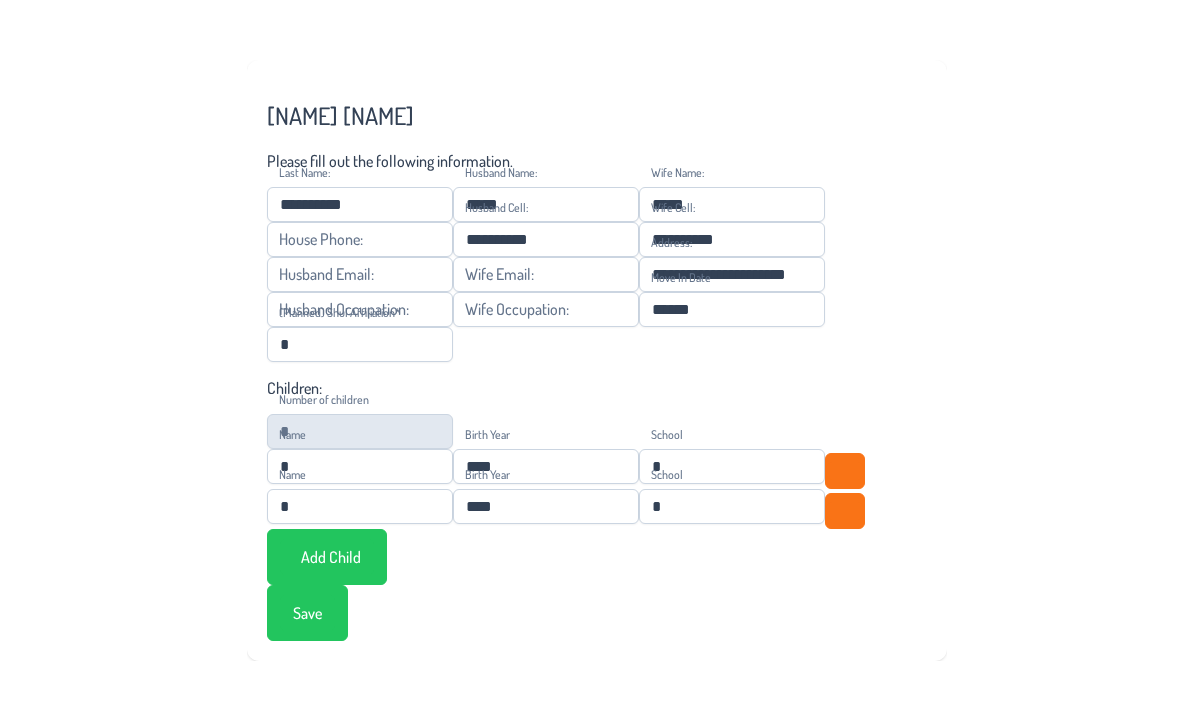 scroll, scrollTop: 0, scrollLeft: 0, axis: both 